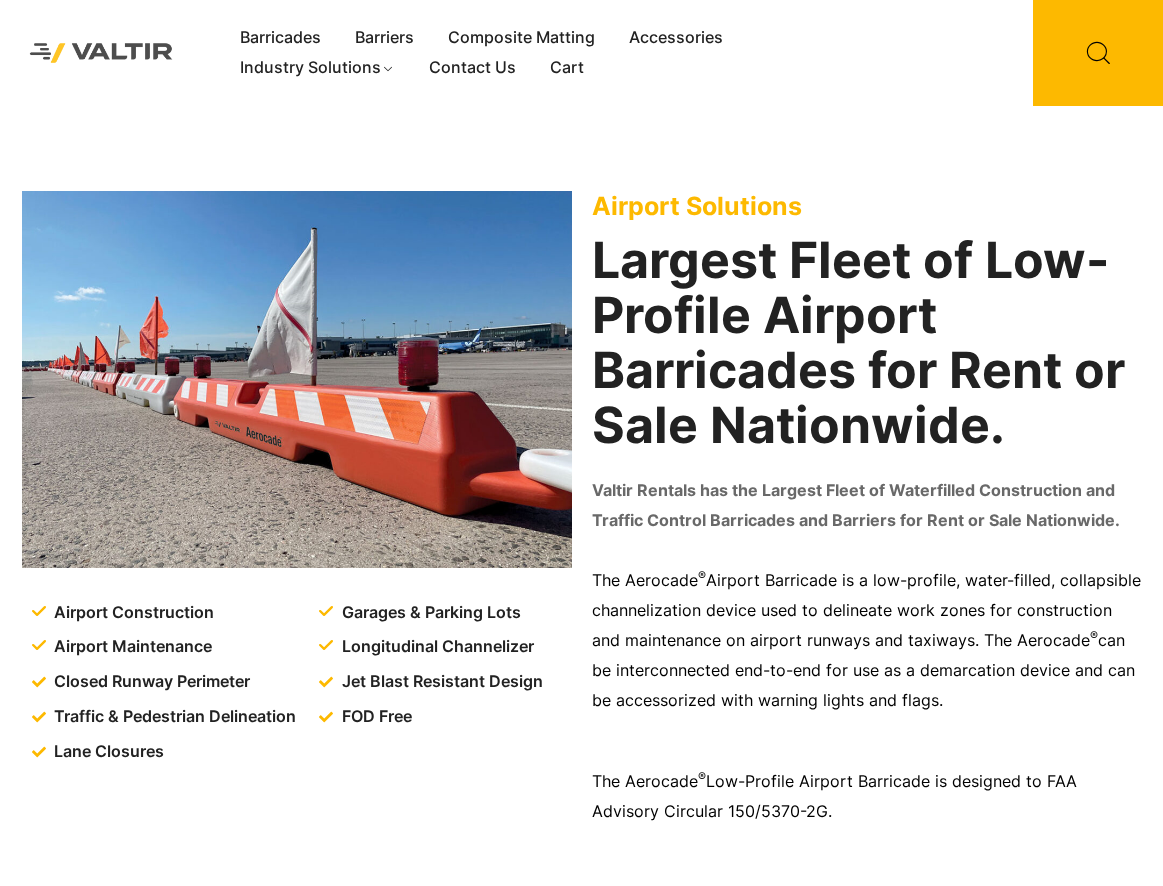 scroll, scrollTop: 0, scrollLeft: 0, axis: both 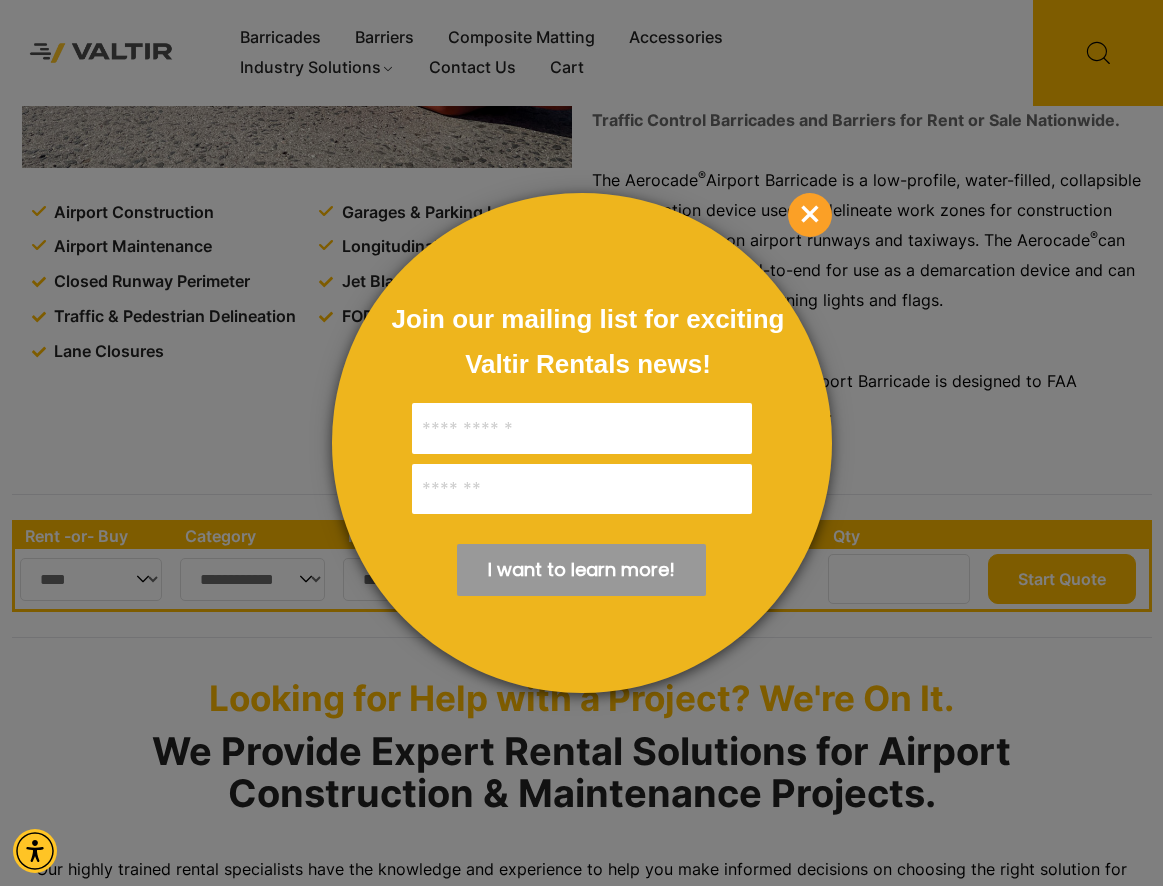 click on "×" at bounding box center [810, 215] 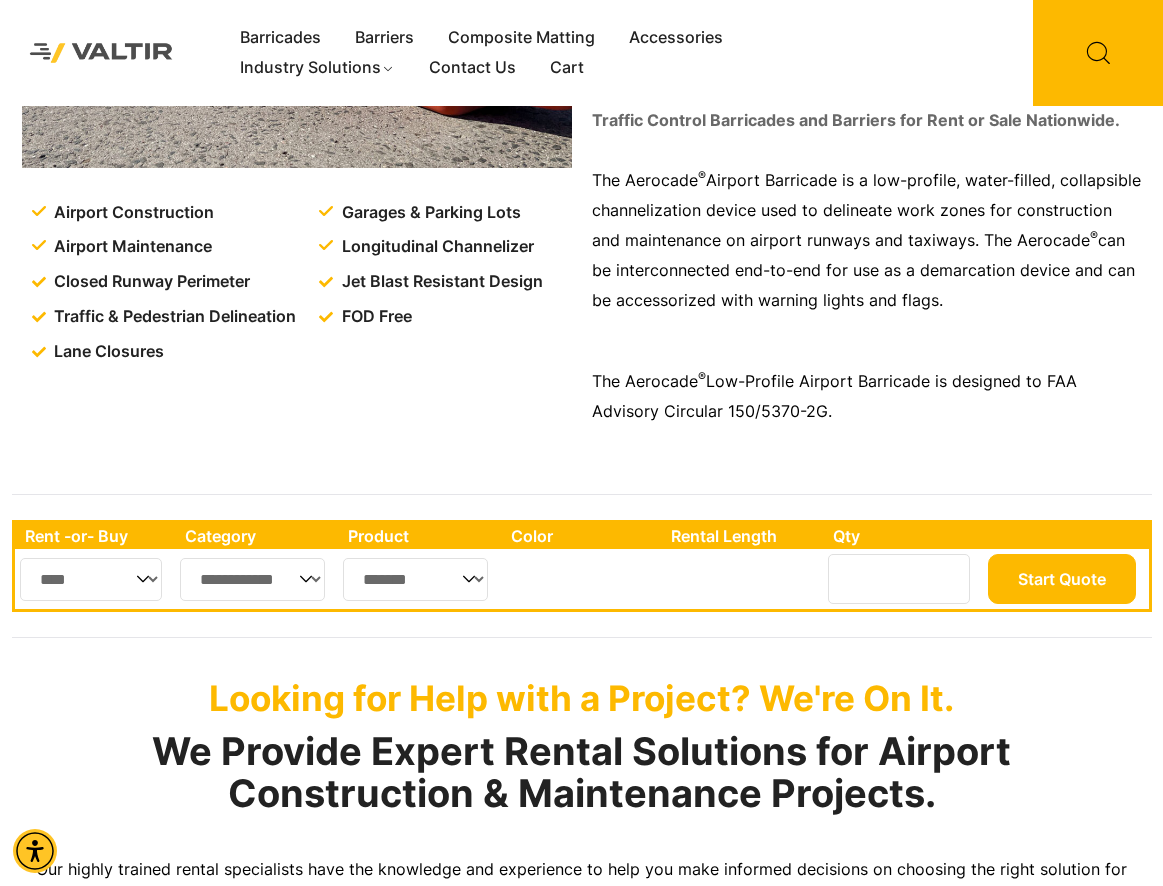 drag, startPoint x: 148, startPoint y: 567, endPoint x: 138, endPoint y: 573, distance: 11.661903 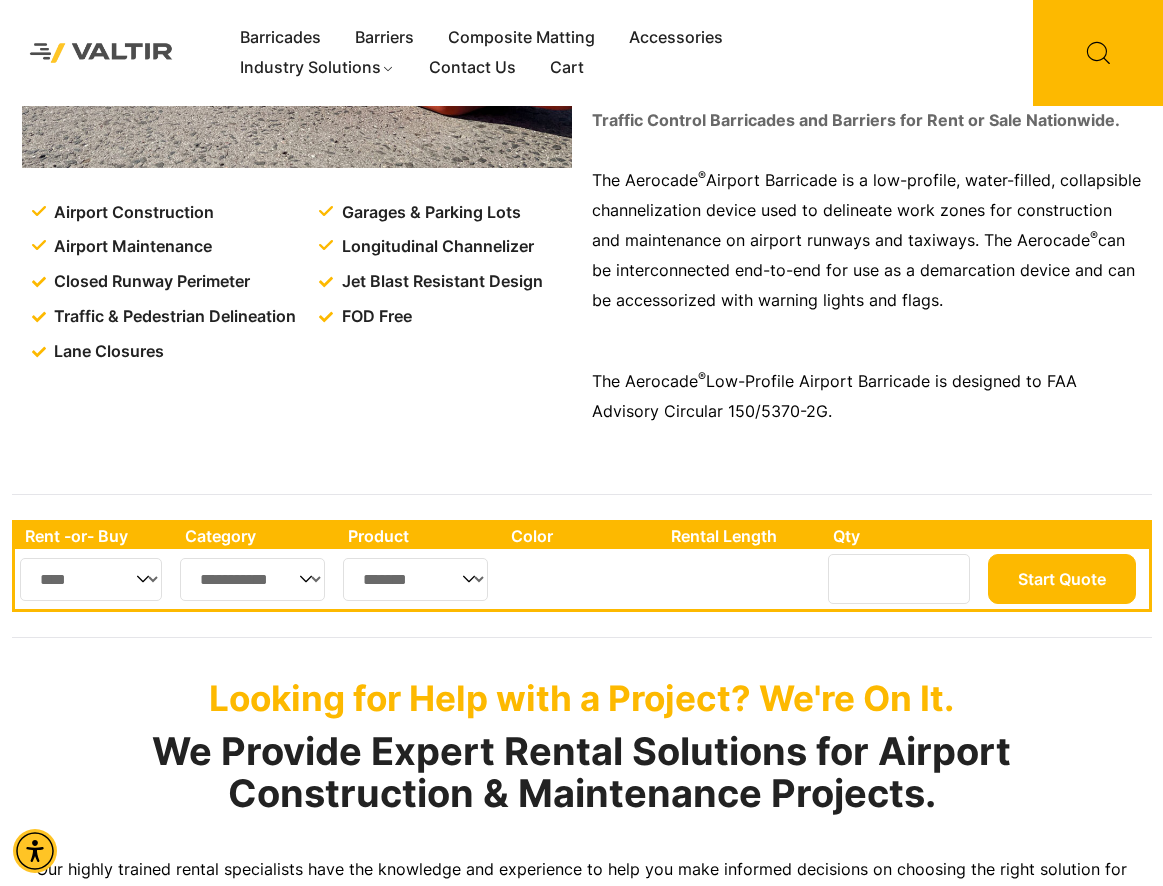 click on "**********" at bounding box center (253, 579) 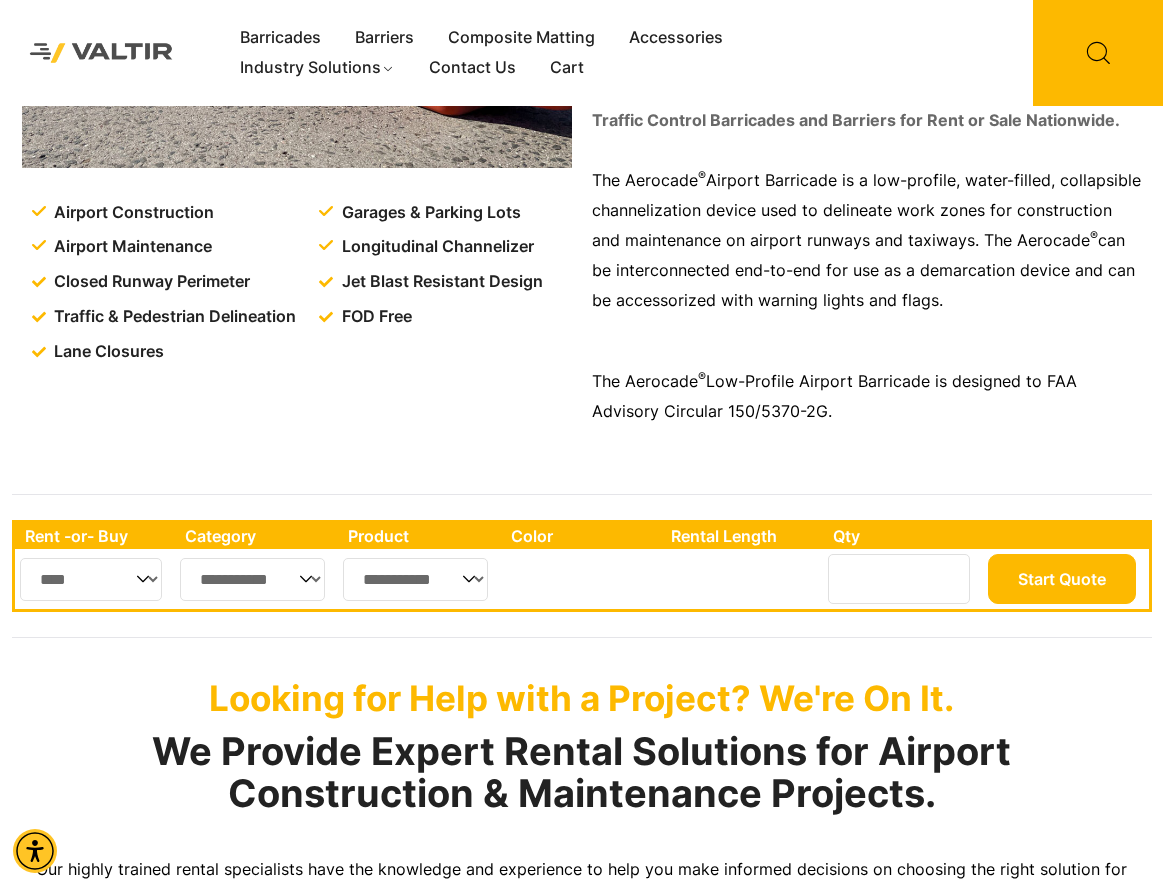click on "**********" at bounding box center [415, 579] 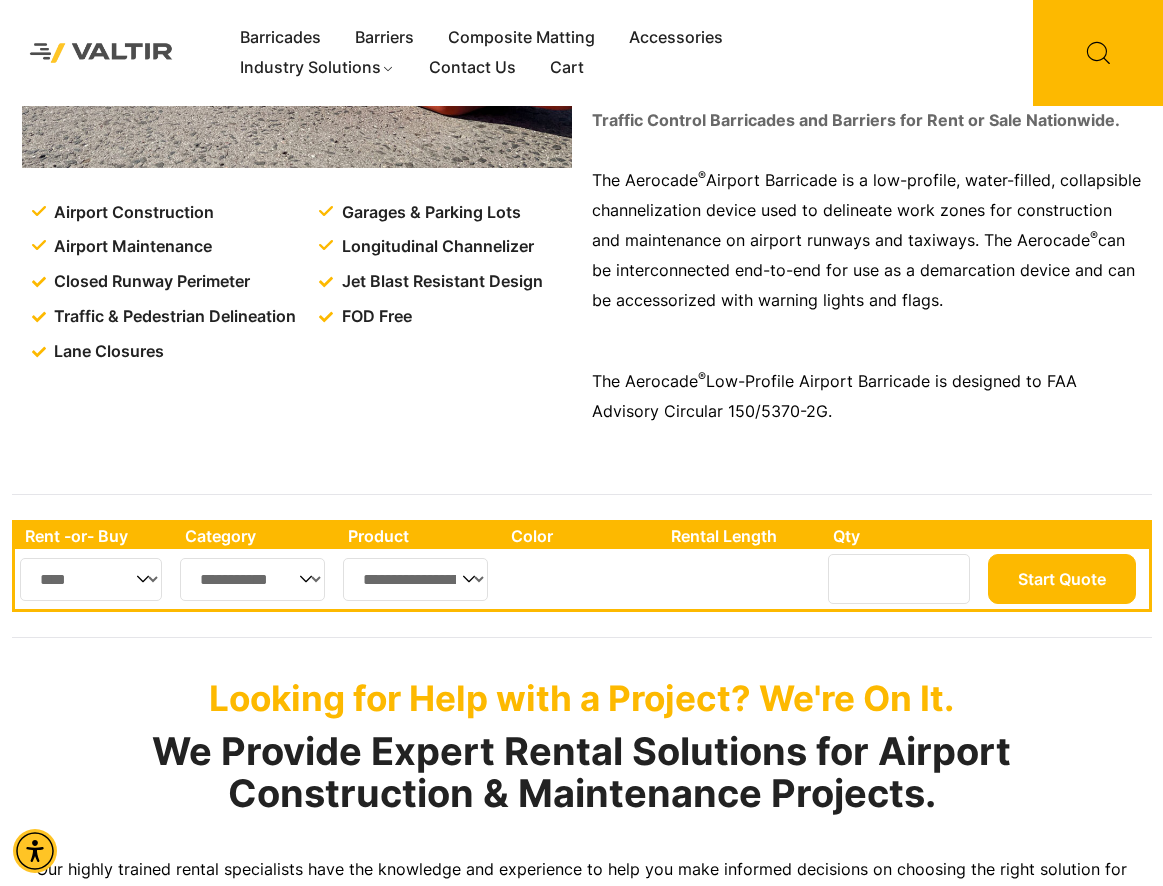 click on "**********" at bounding box center [415, 579] 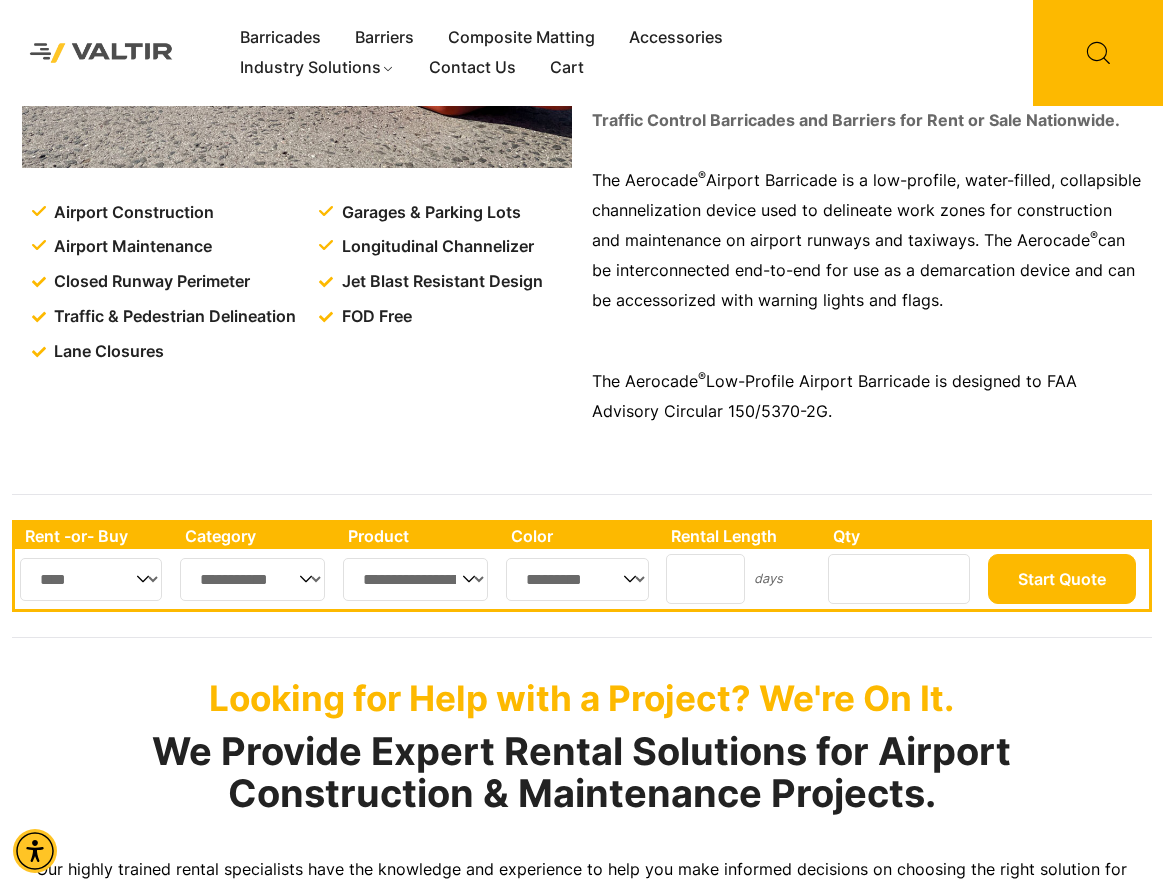 click on "********* ****** *****" at bounding box center [577, 579] 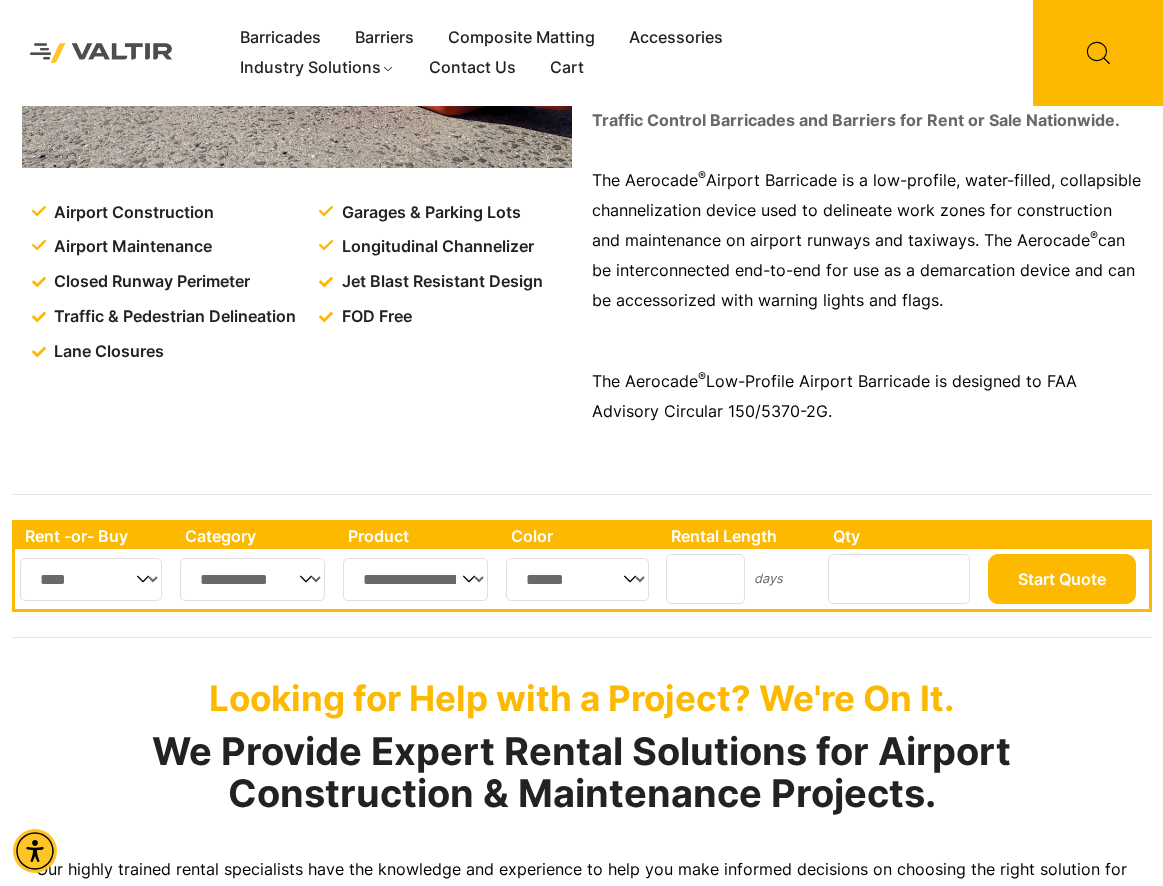 click on "********* ****** *****" at bounding box center (577, 579) 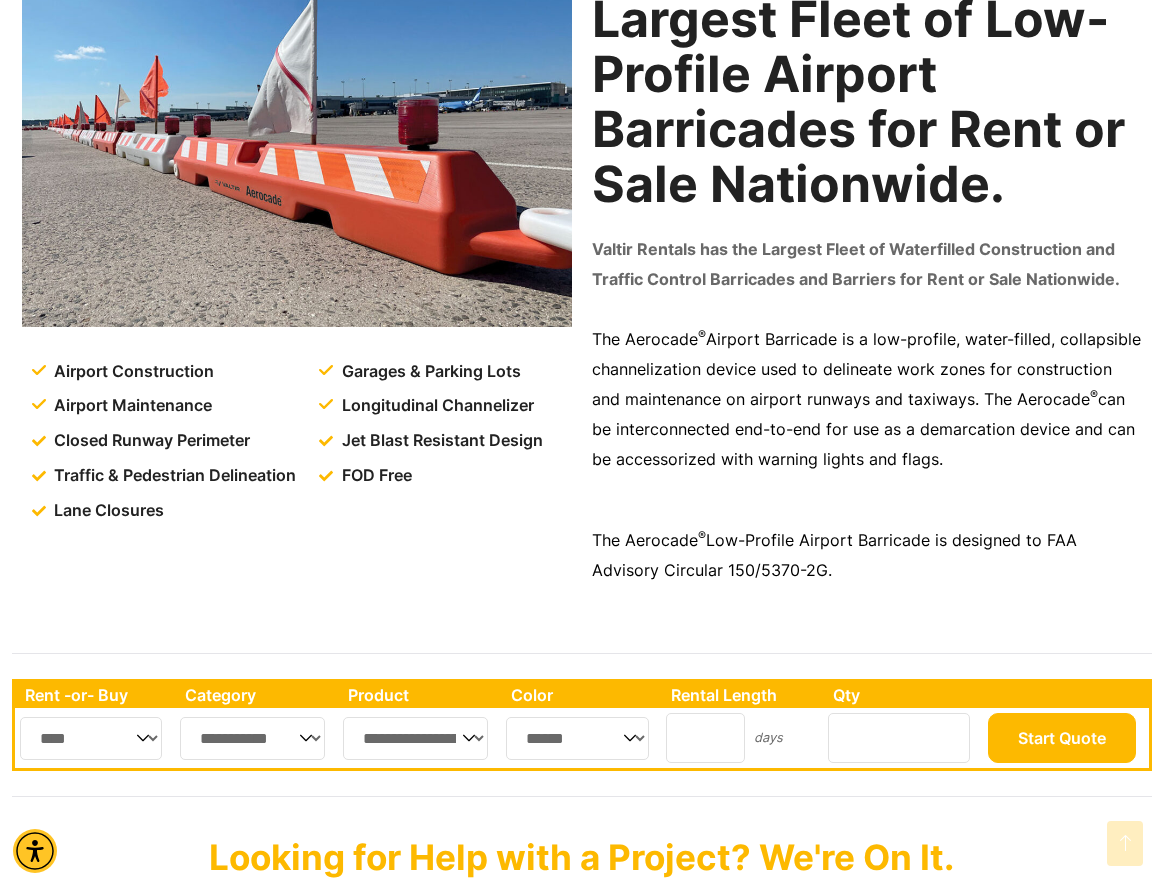 scroll, scrollTop: 0, scrollLeft: 0, axis: both 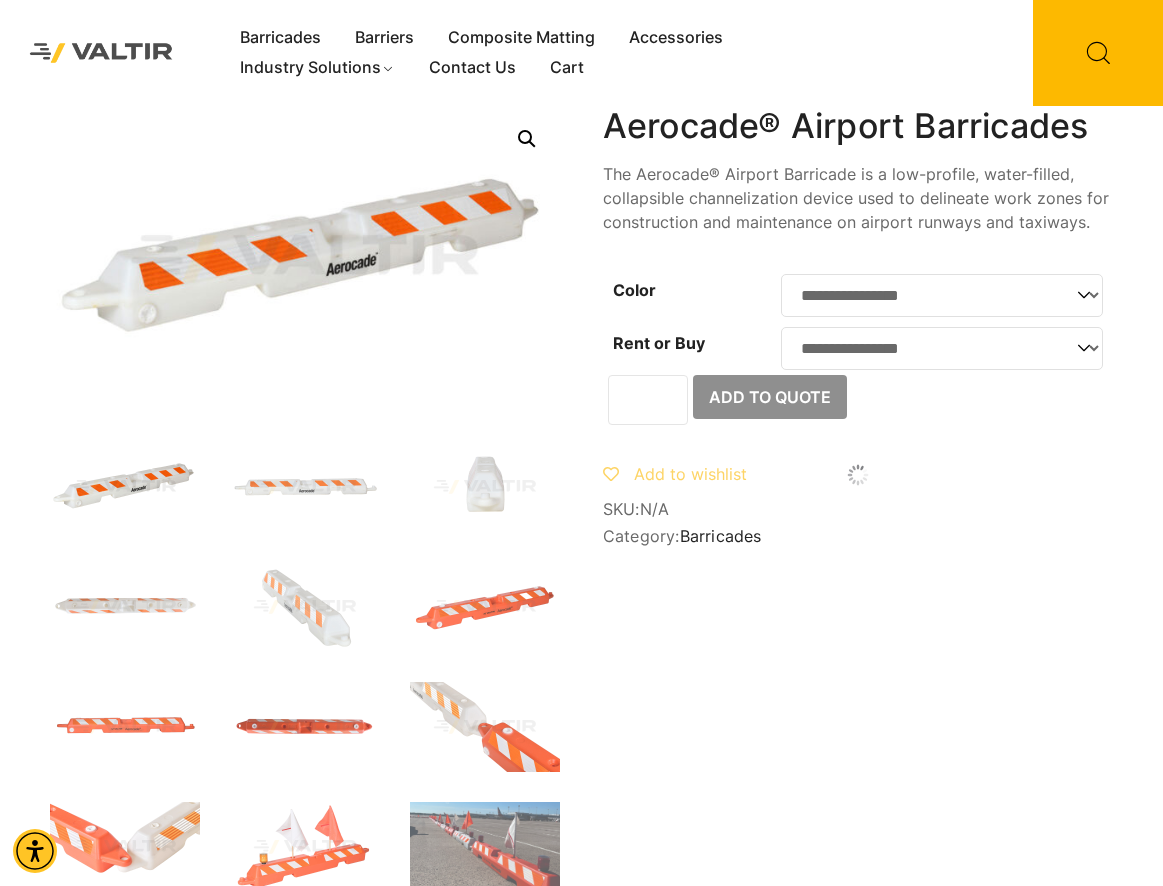 click on "**********" 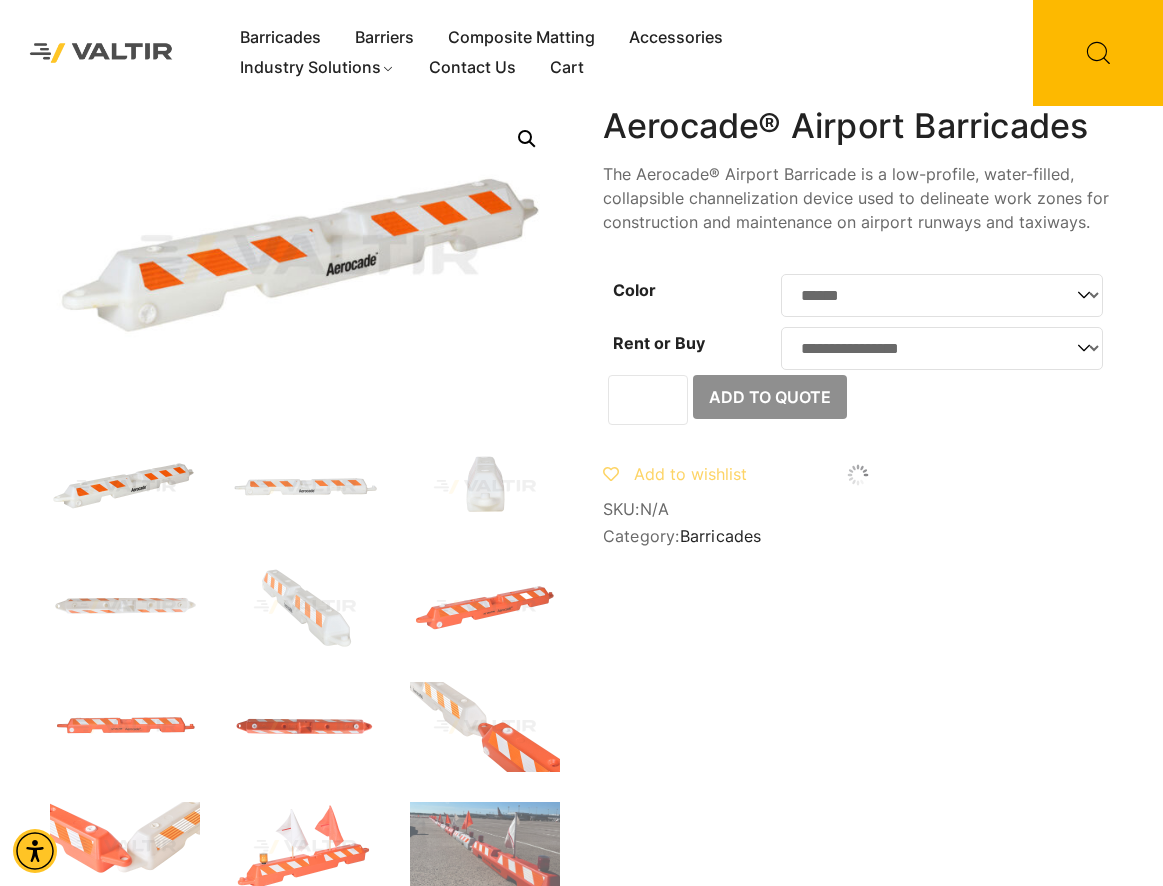 click on "**********" 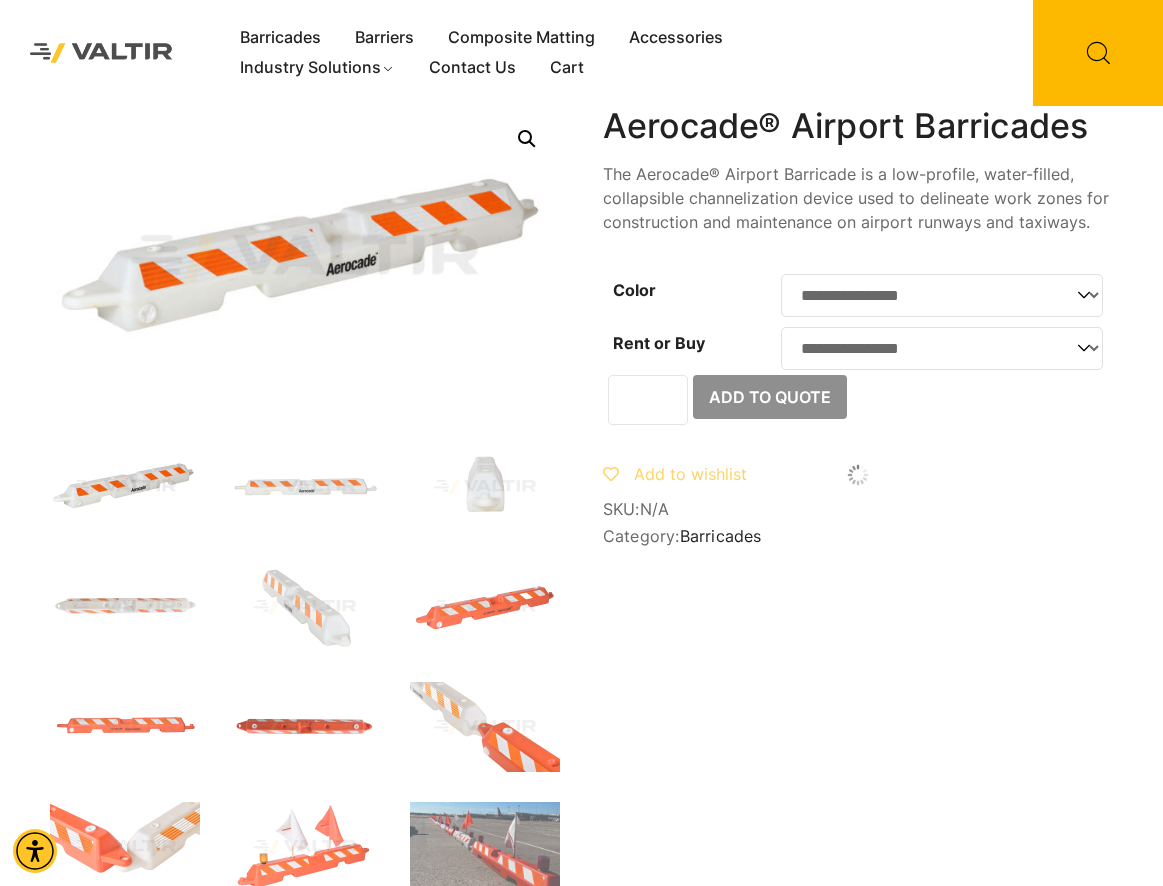 select on "******" 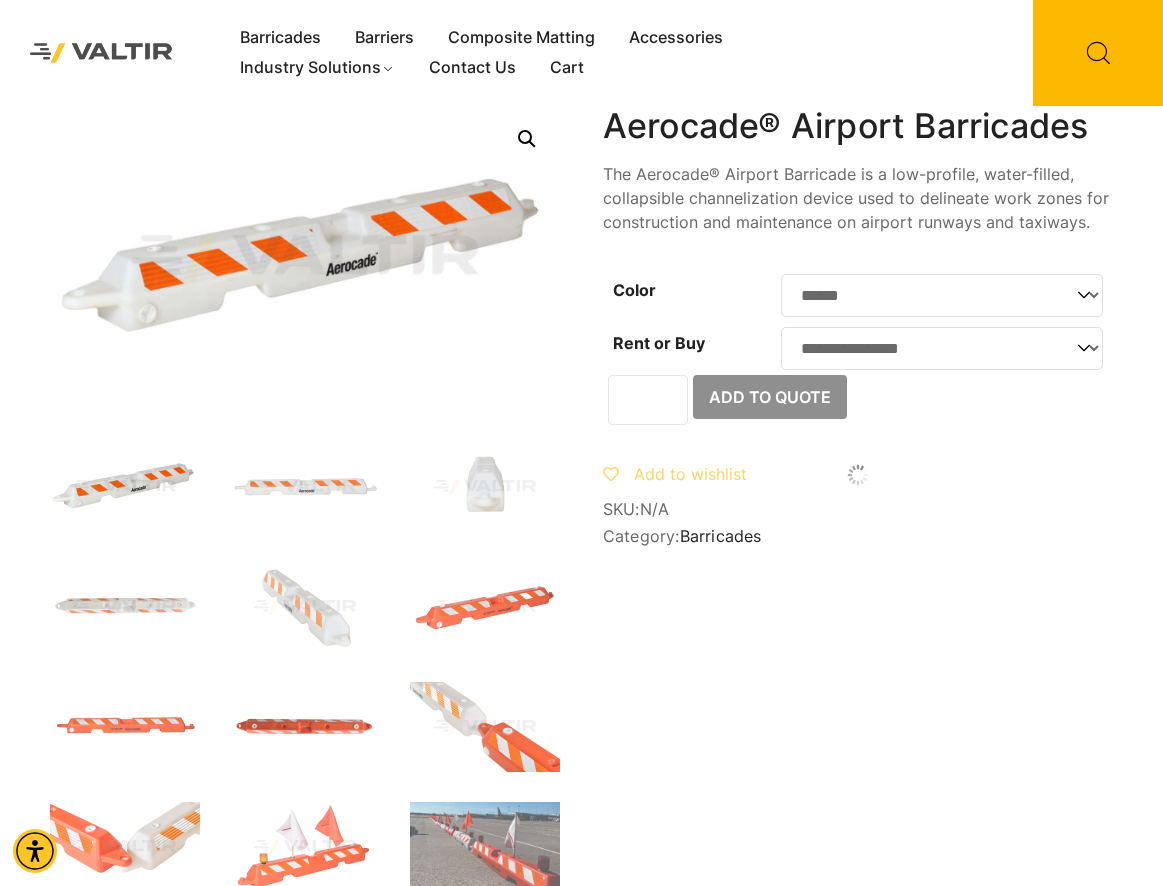 click on "**********" 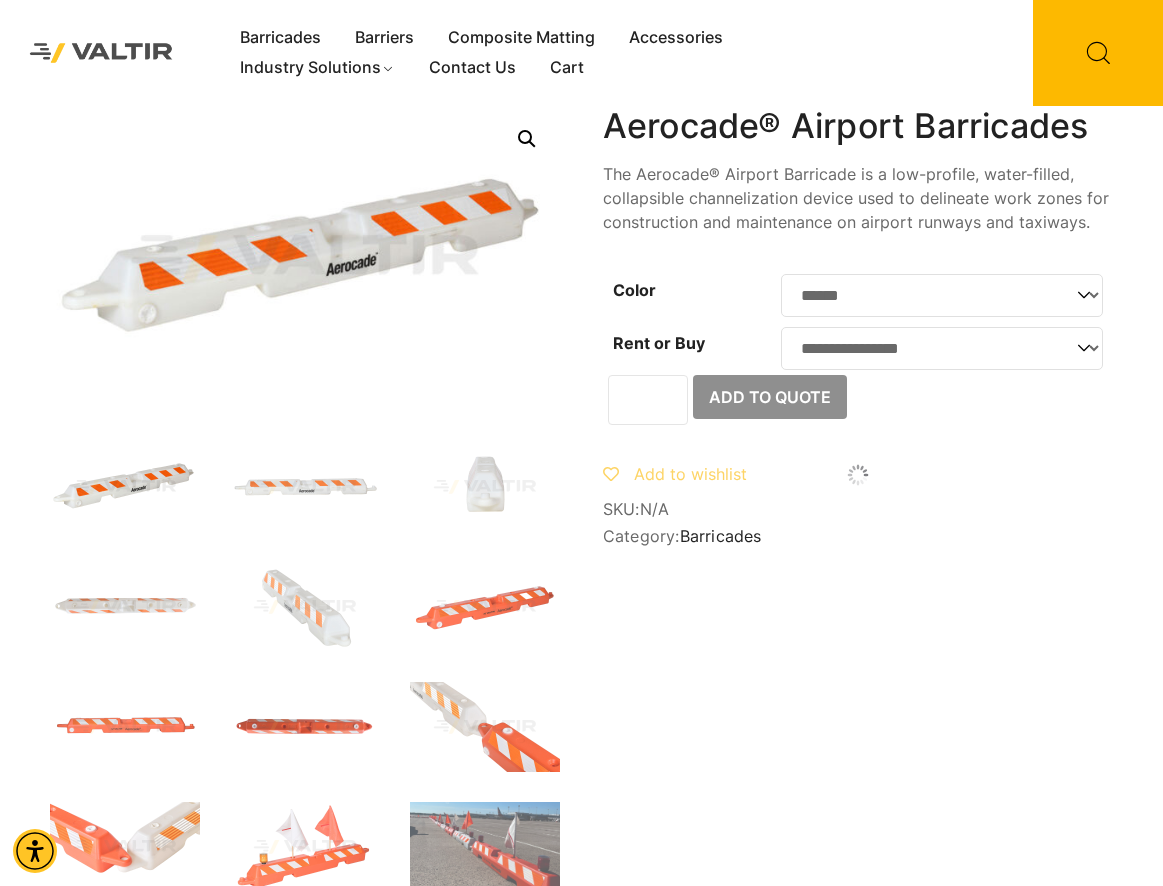 select on "***" 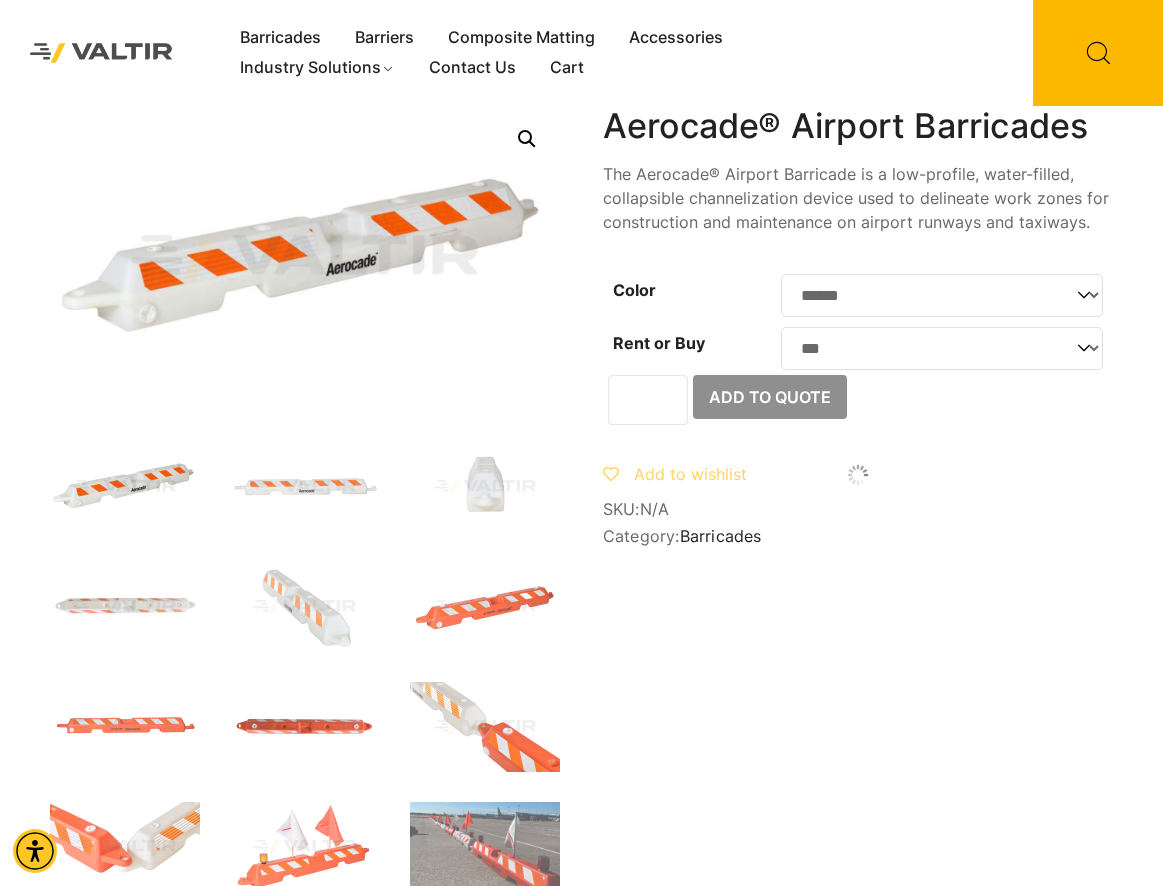 click on "**********" 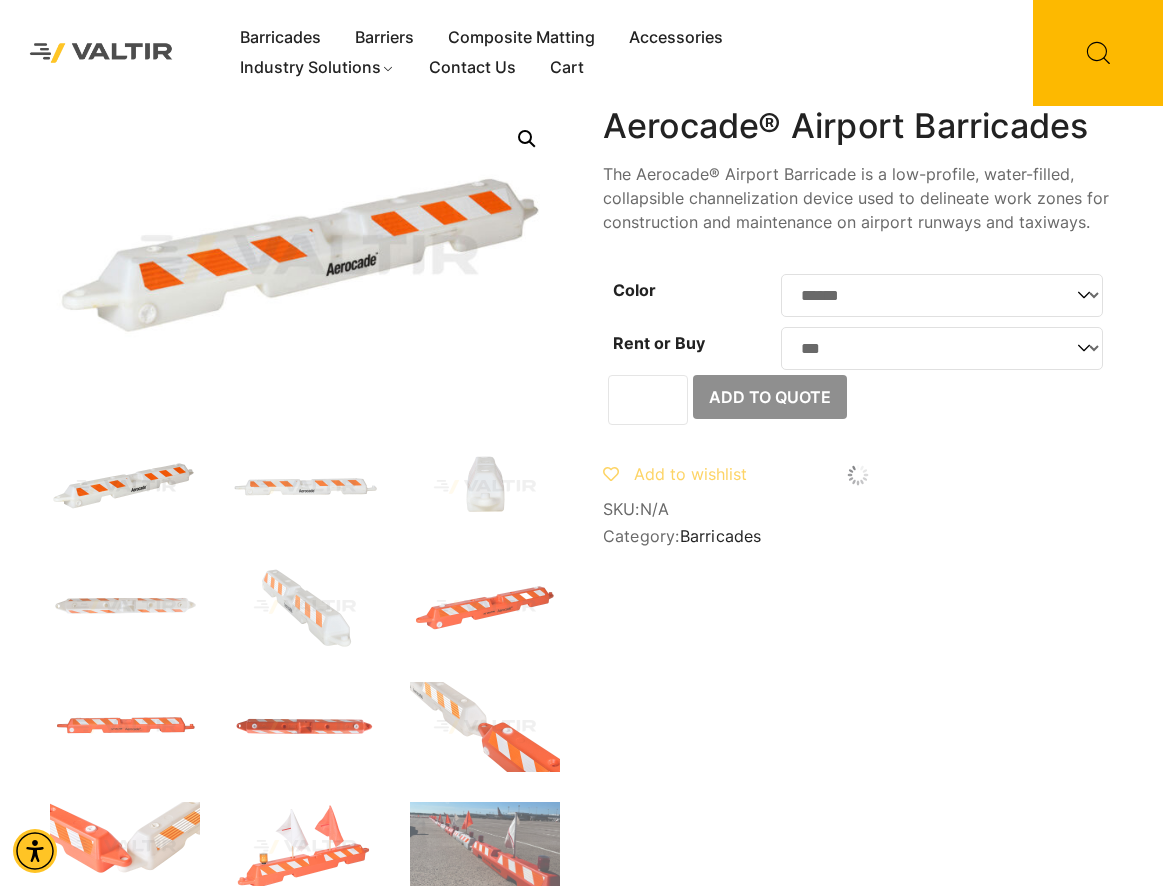 select on "******" 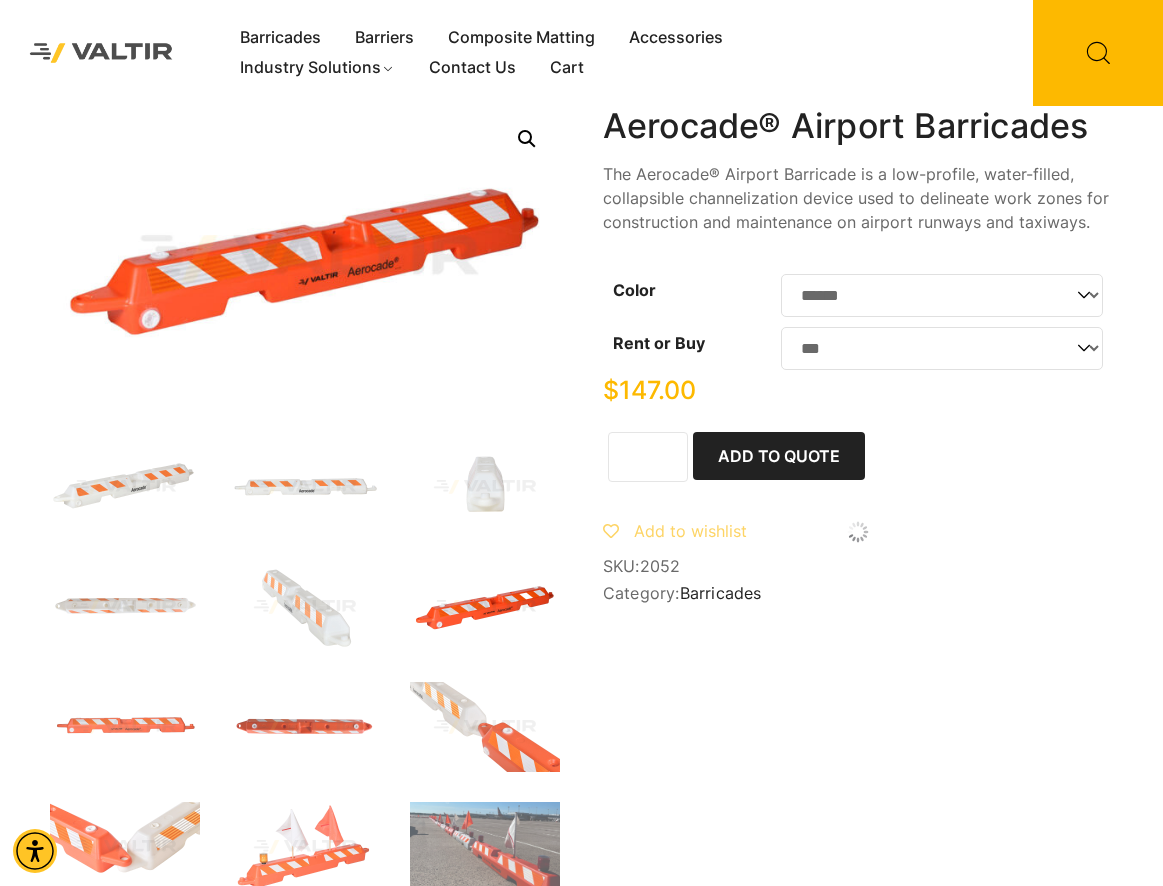 click on "**********" 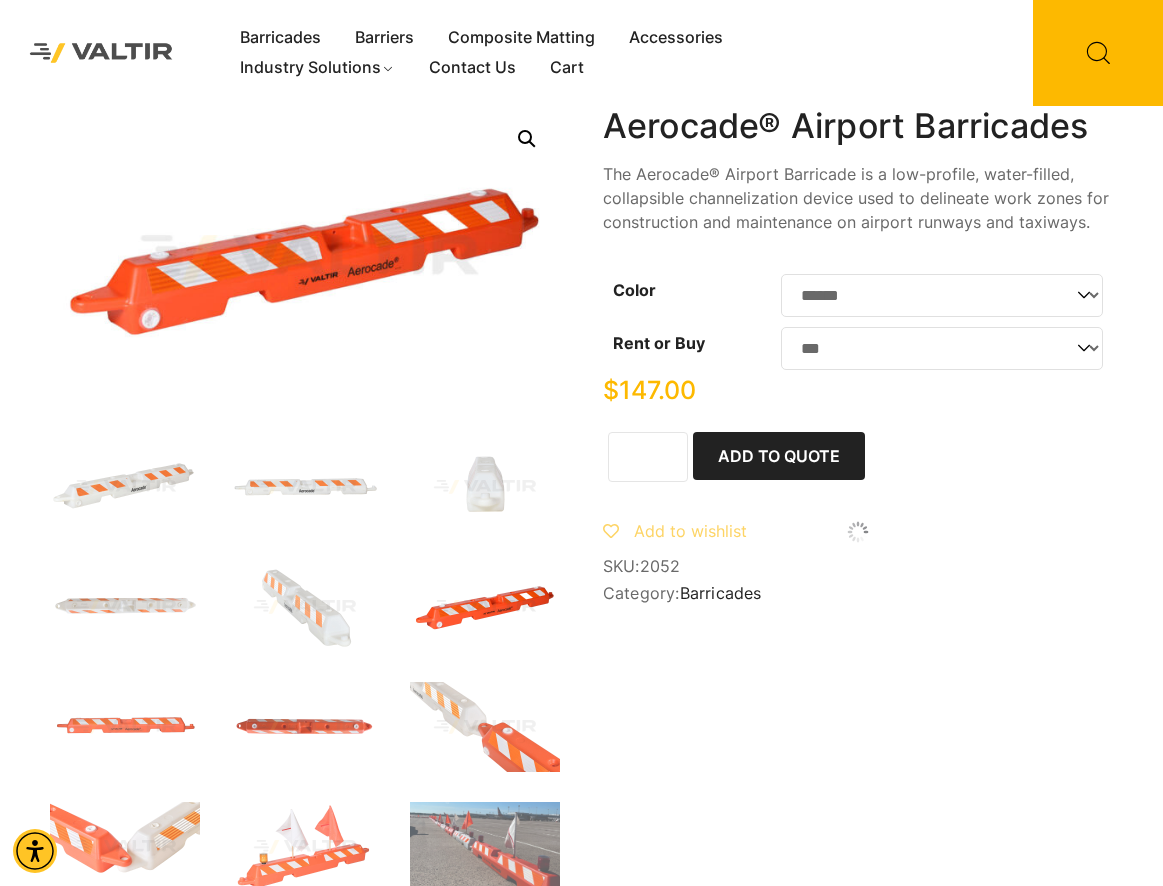 select on "****" 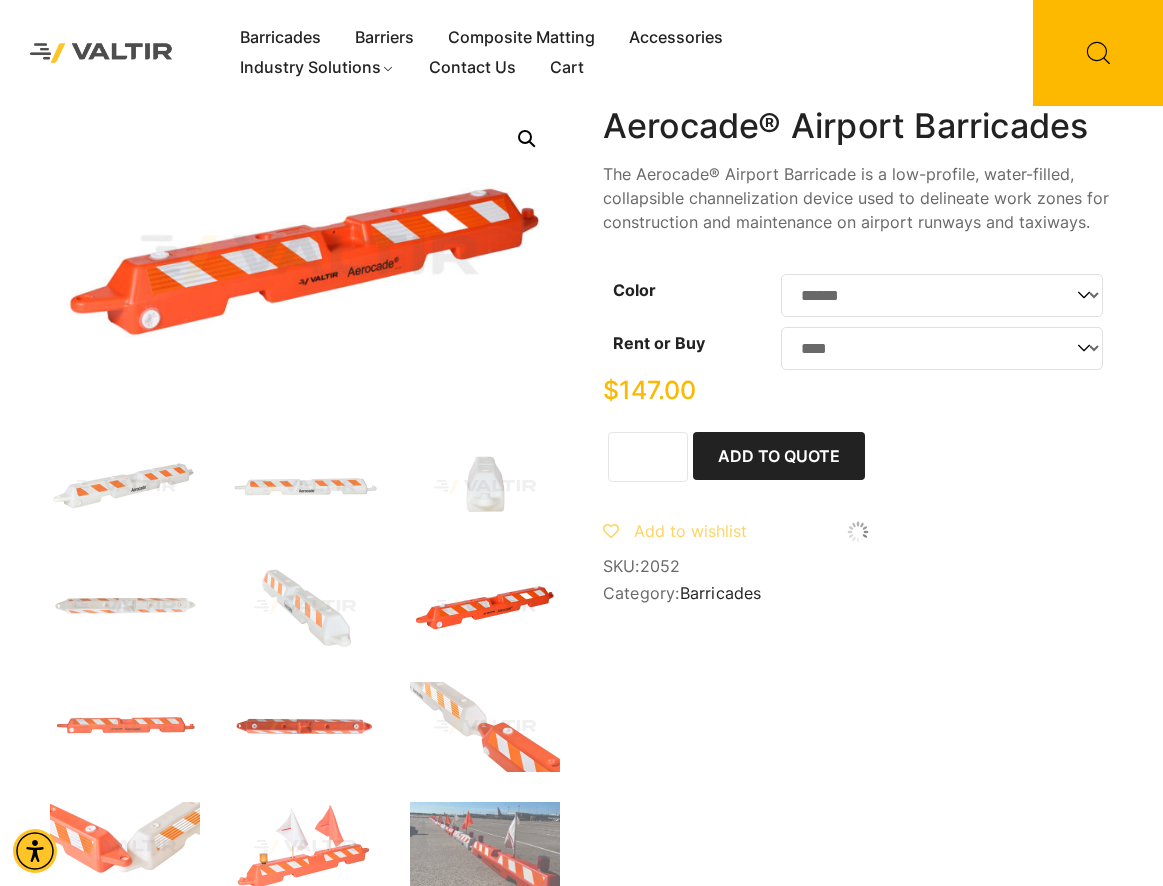 click on "**********" 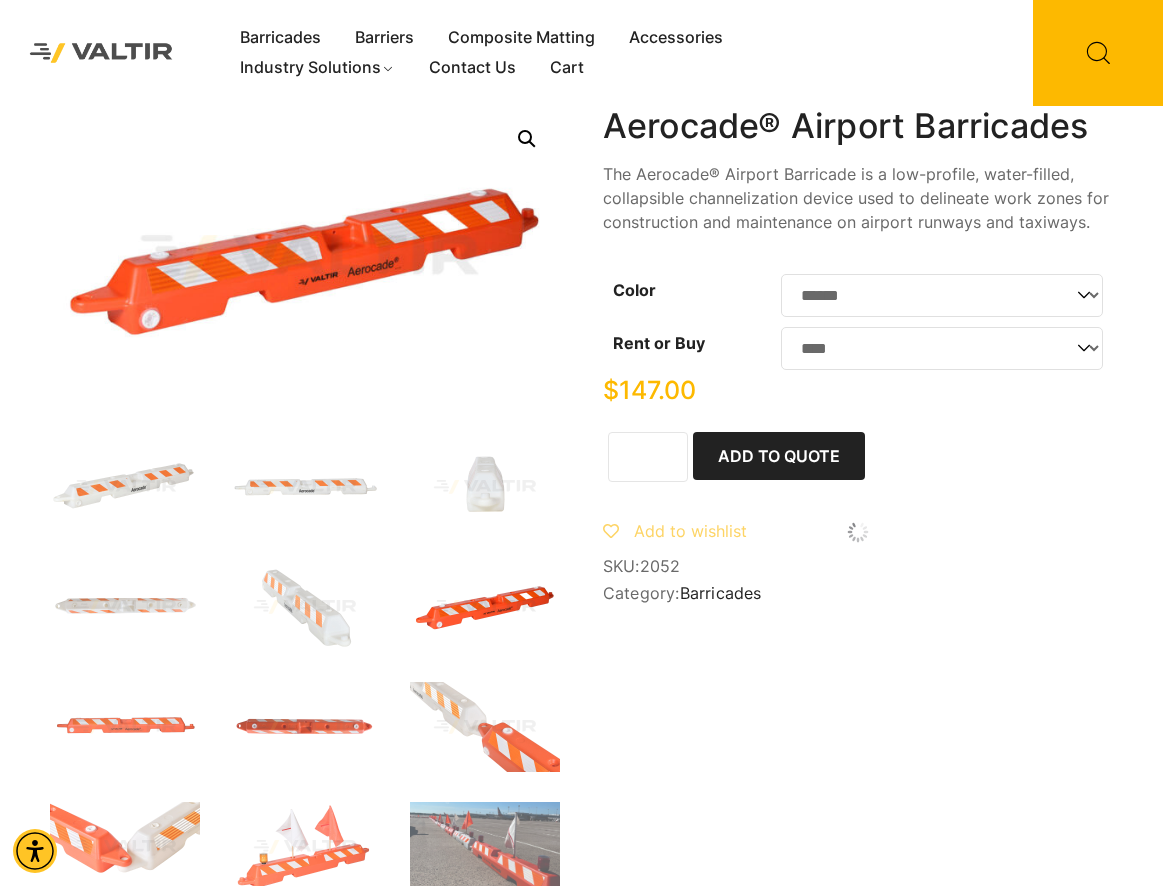 select on "******" 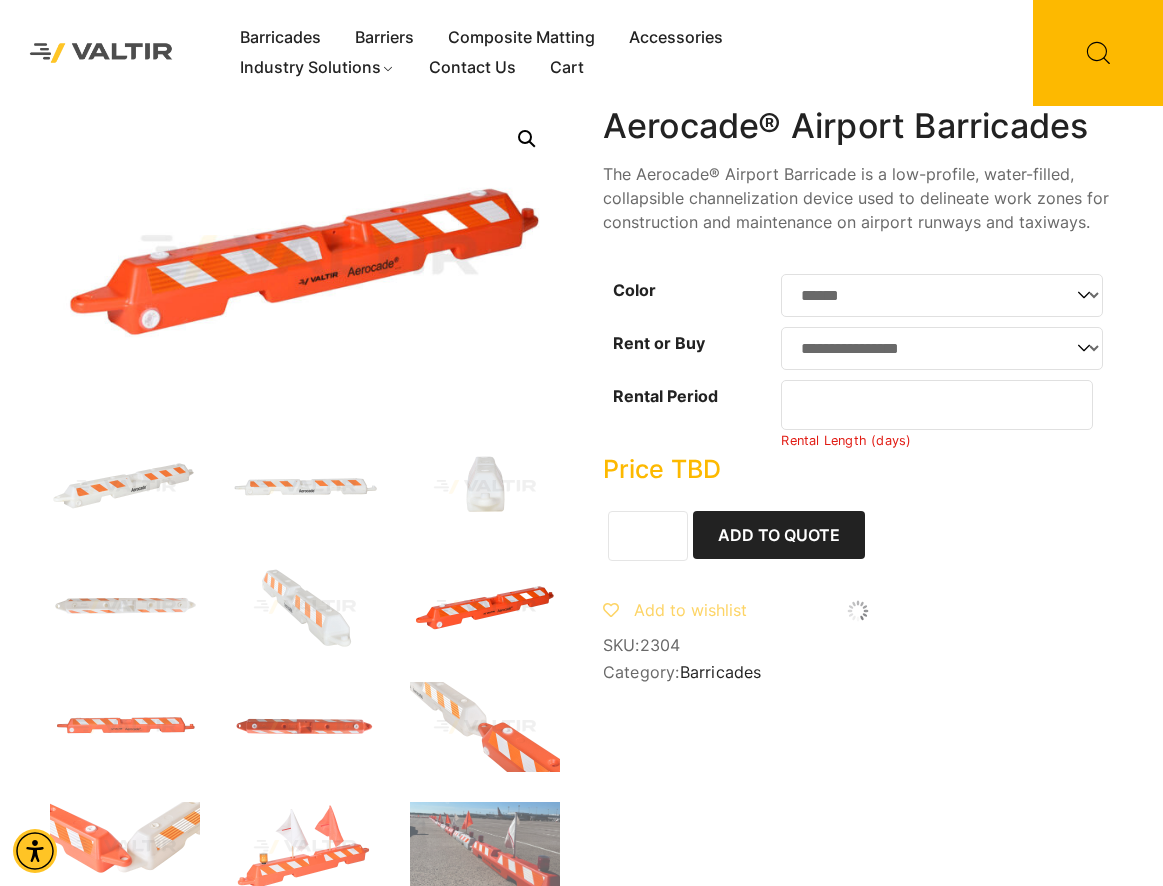click on "*" 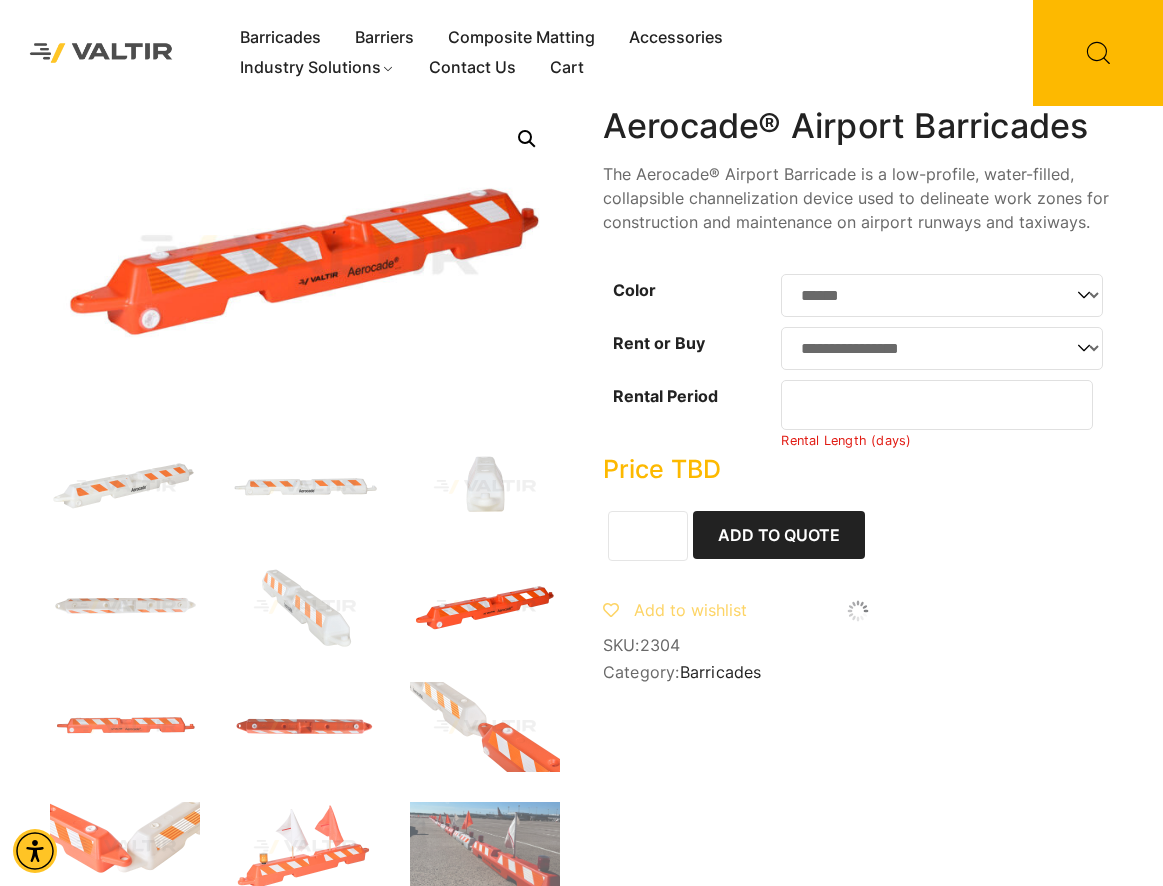 click on "**" 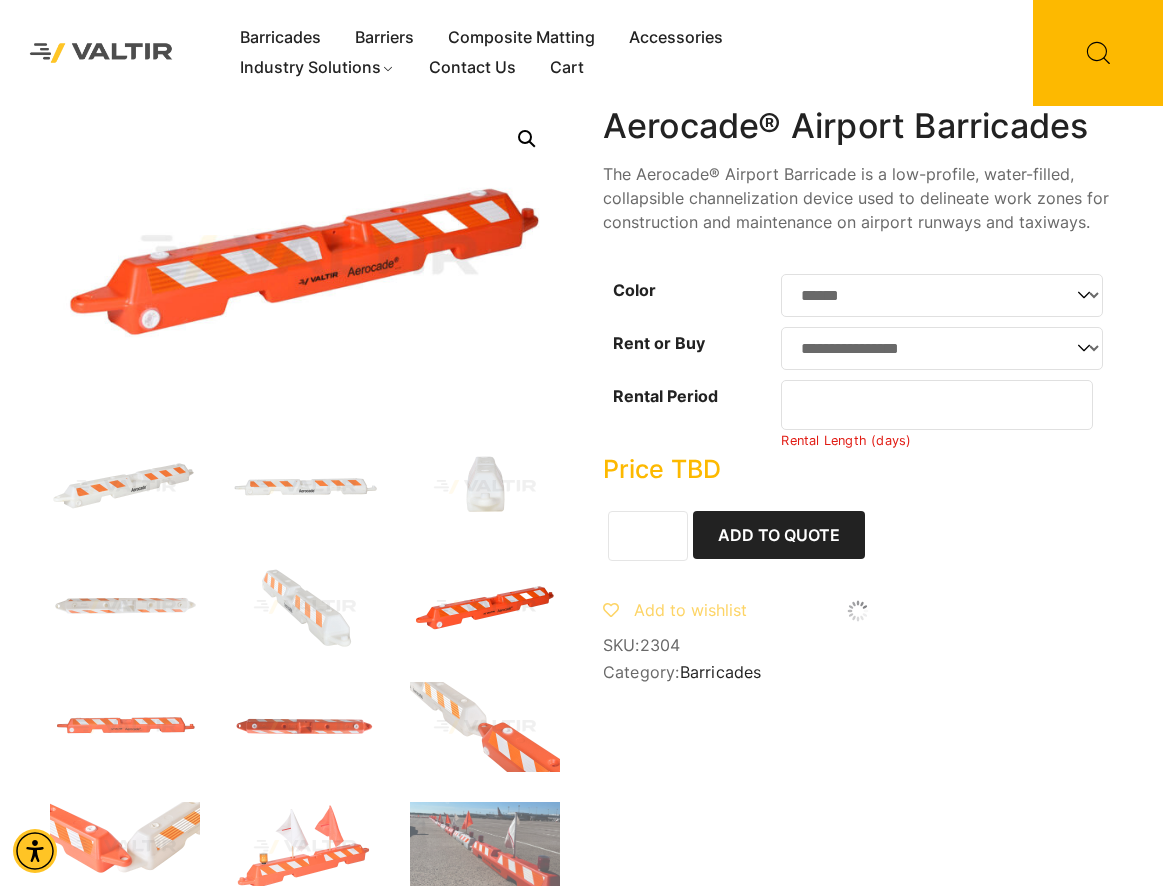 click on "**" 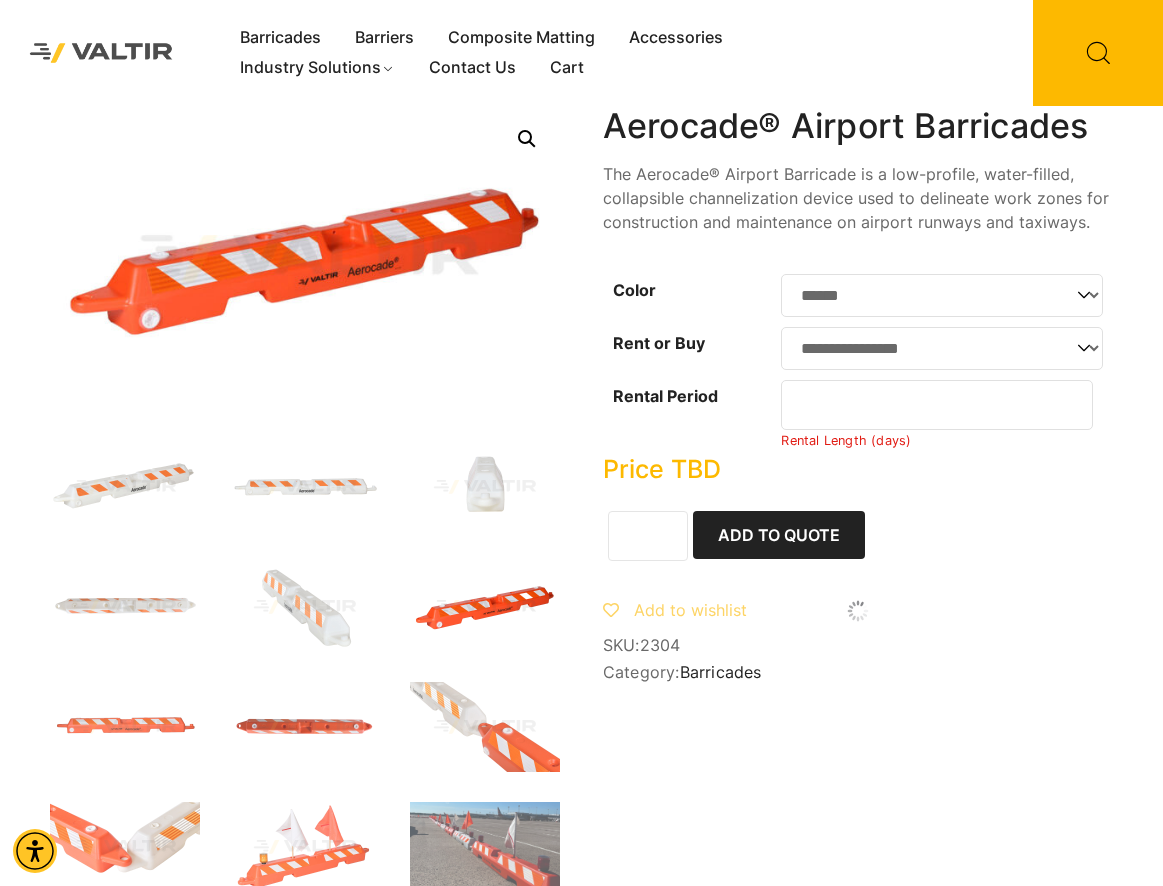 click on "**" 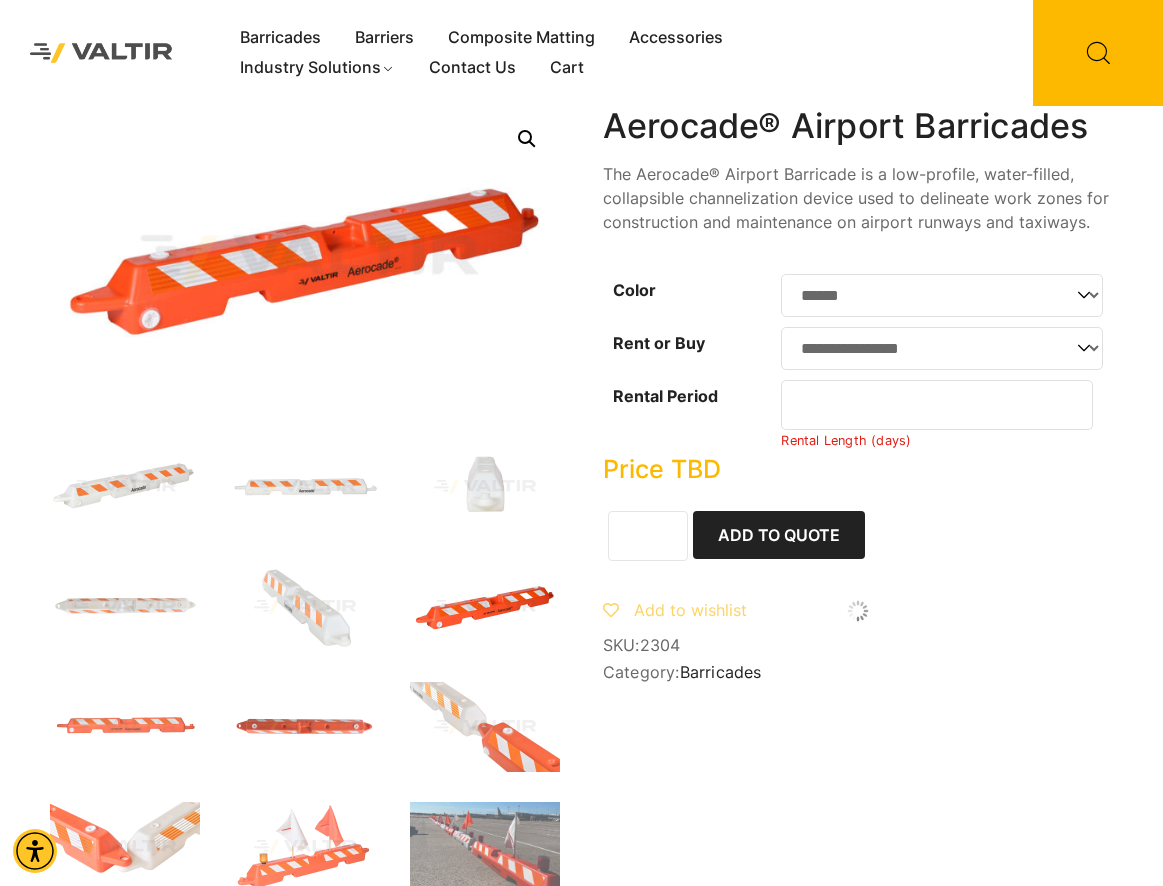 click on "**" 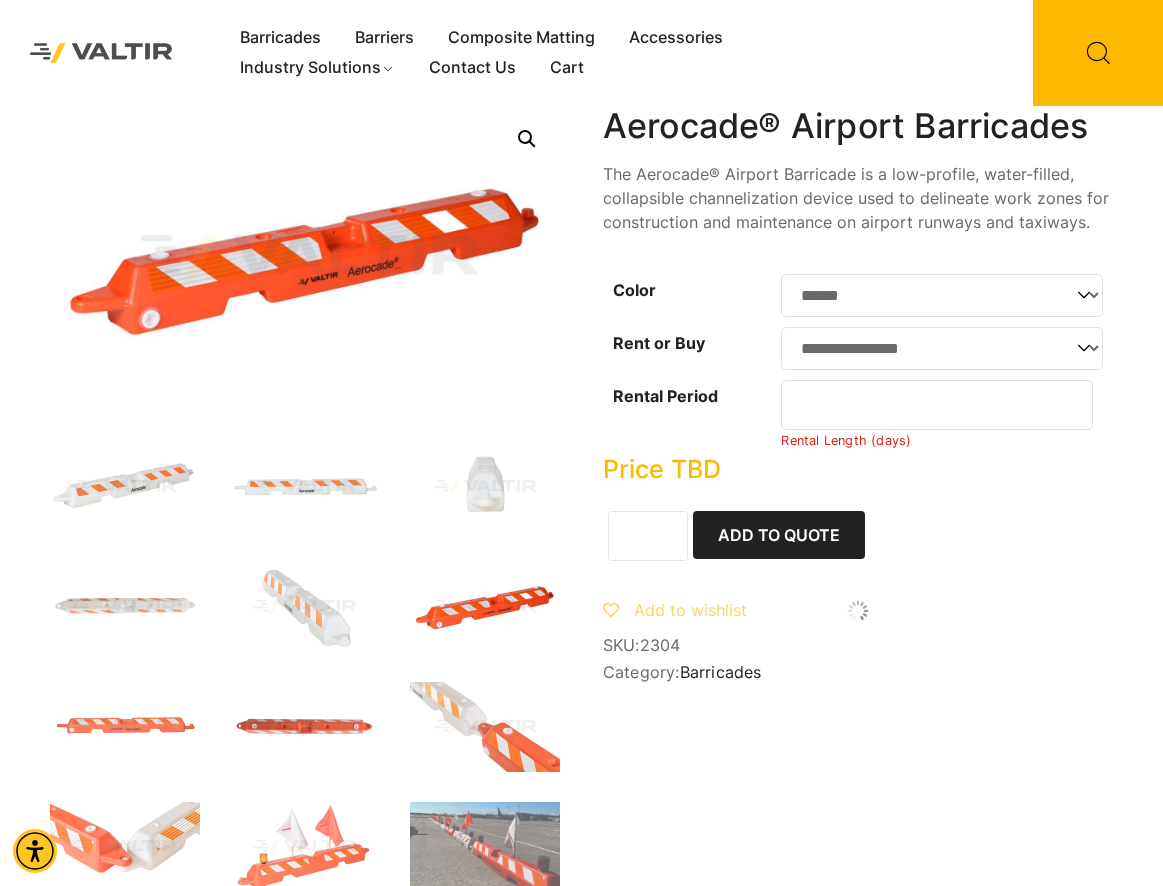 type on "**" 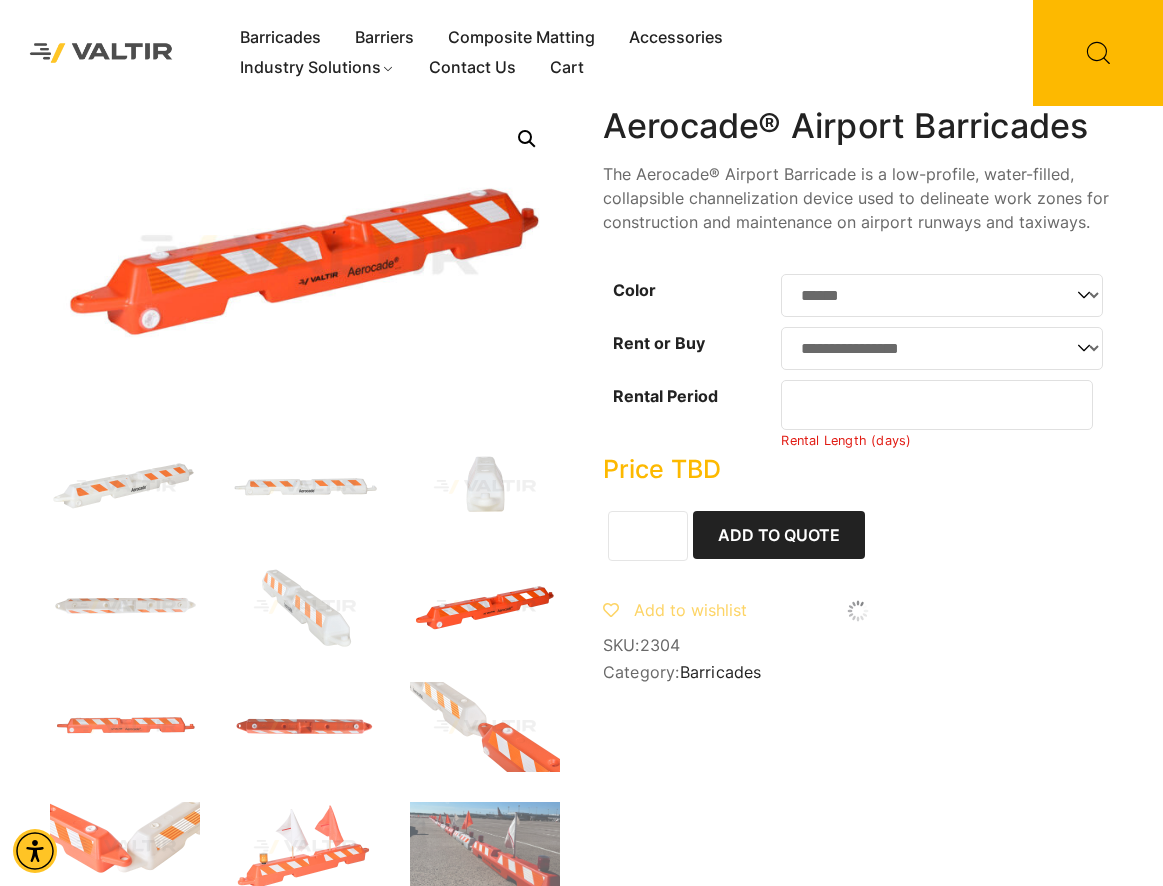 click on "**" 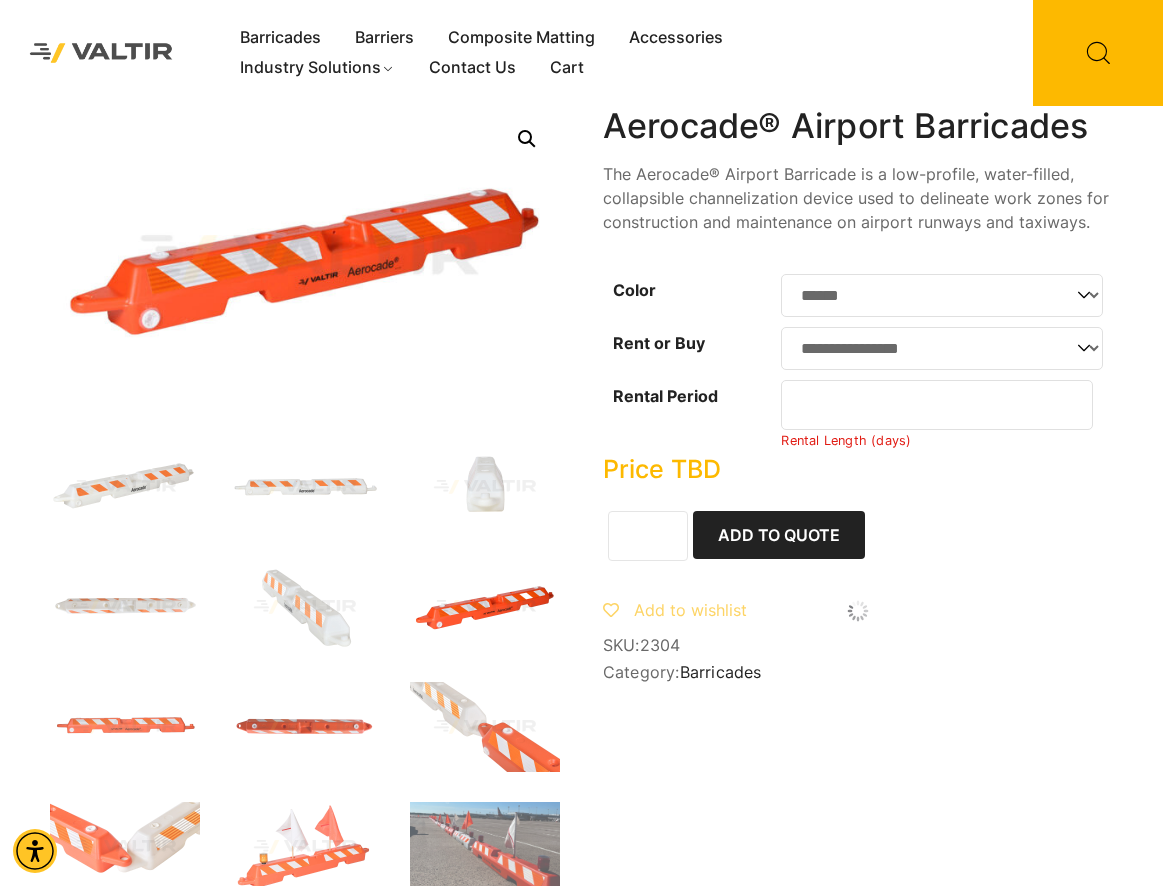 click on "SKU:  2304" at bounding box center [858, 645] 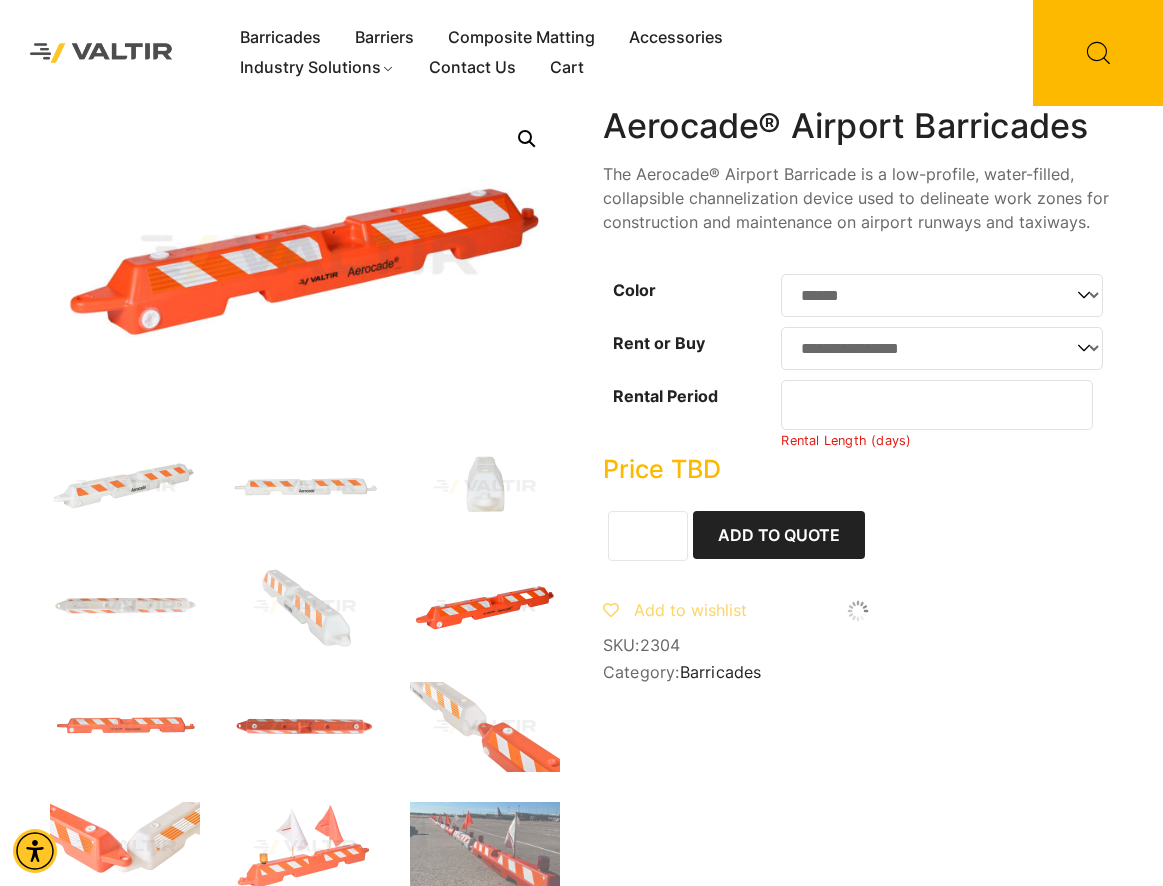 click on "**" 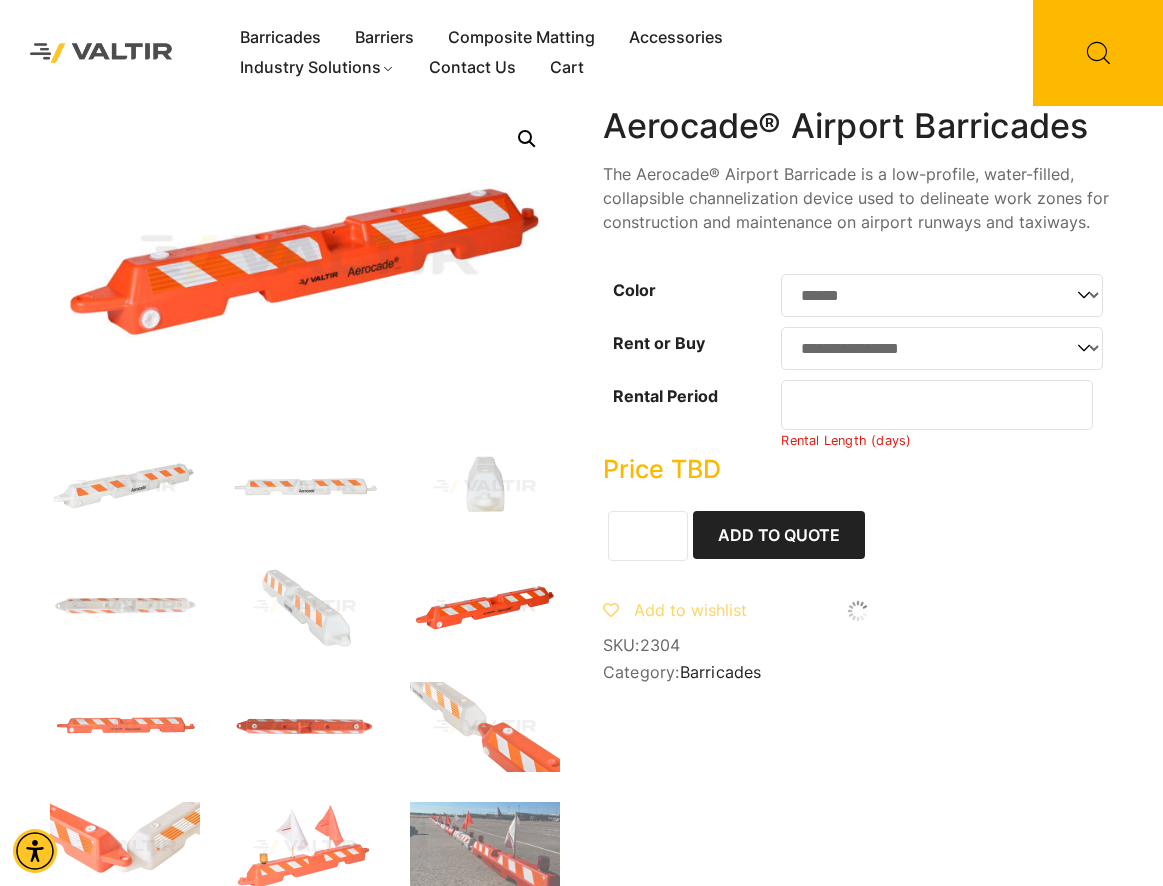 click on "**" 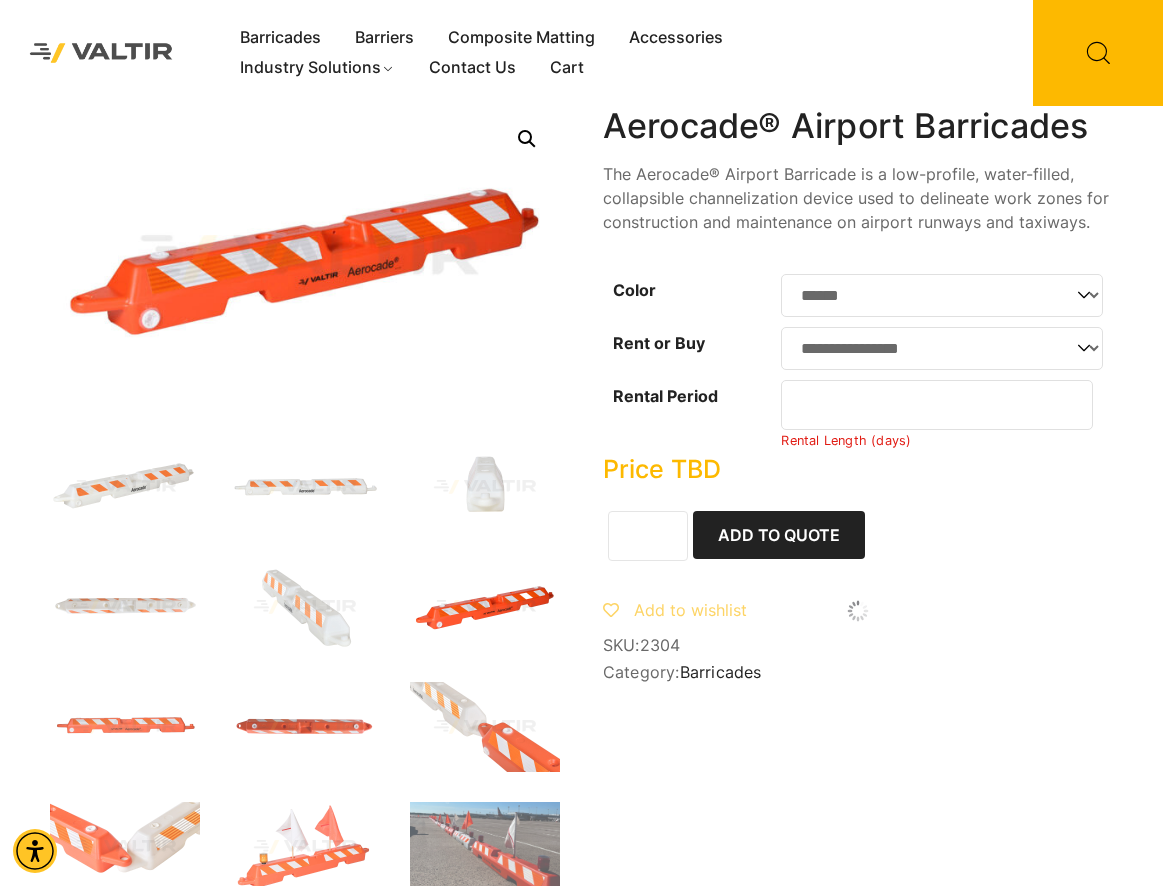 click on "**" 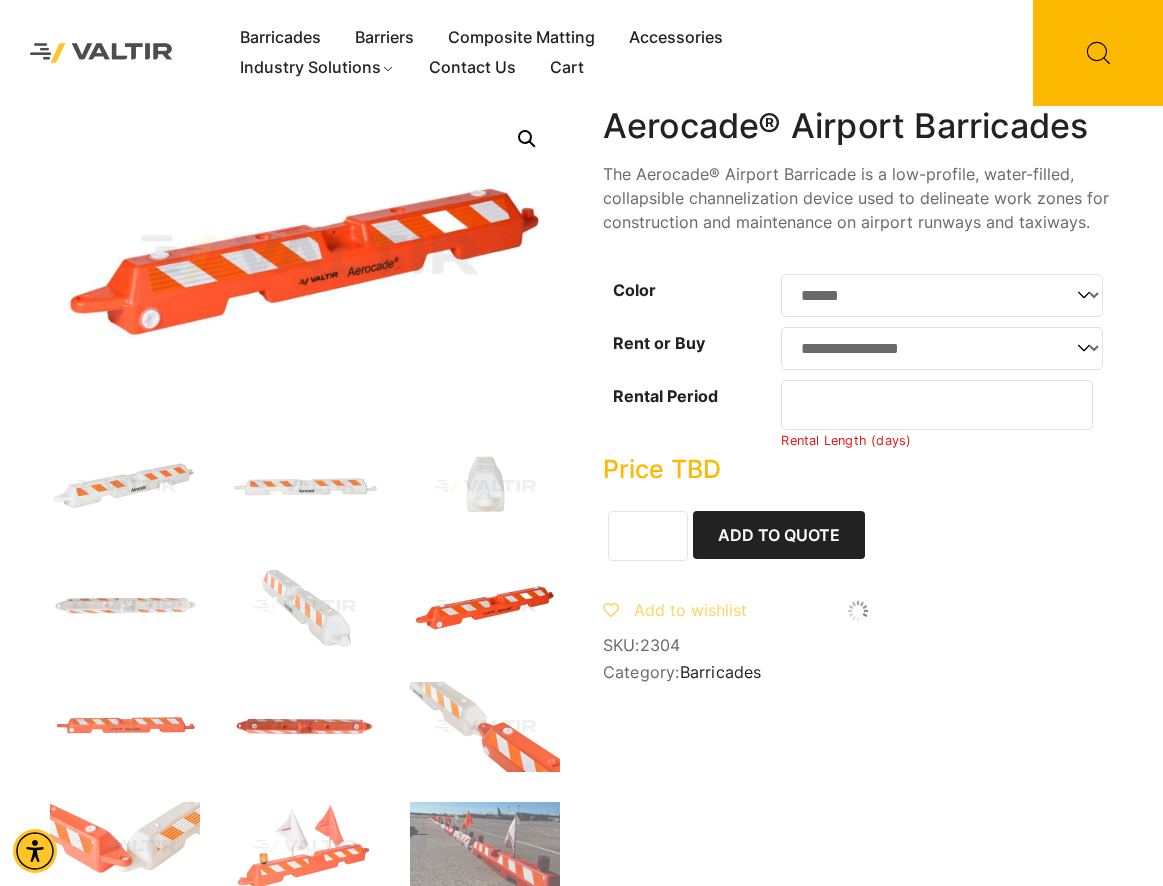 click on "**" 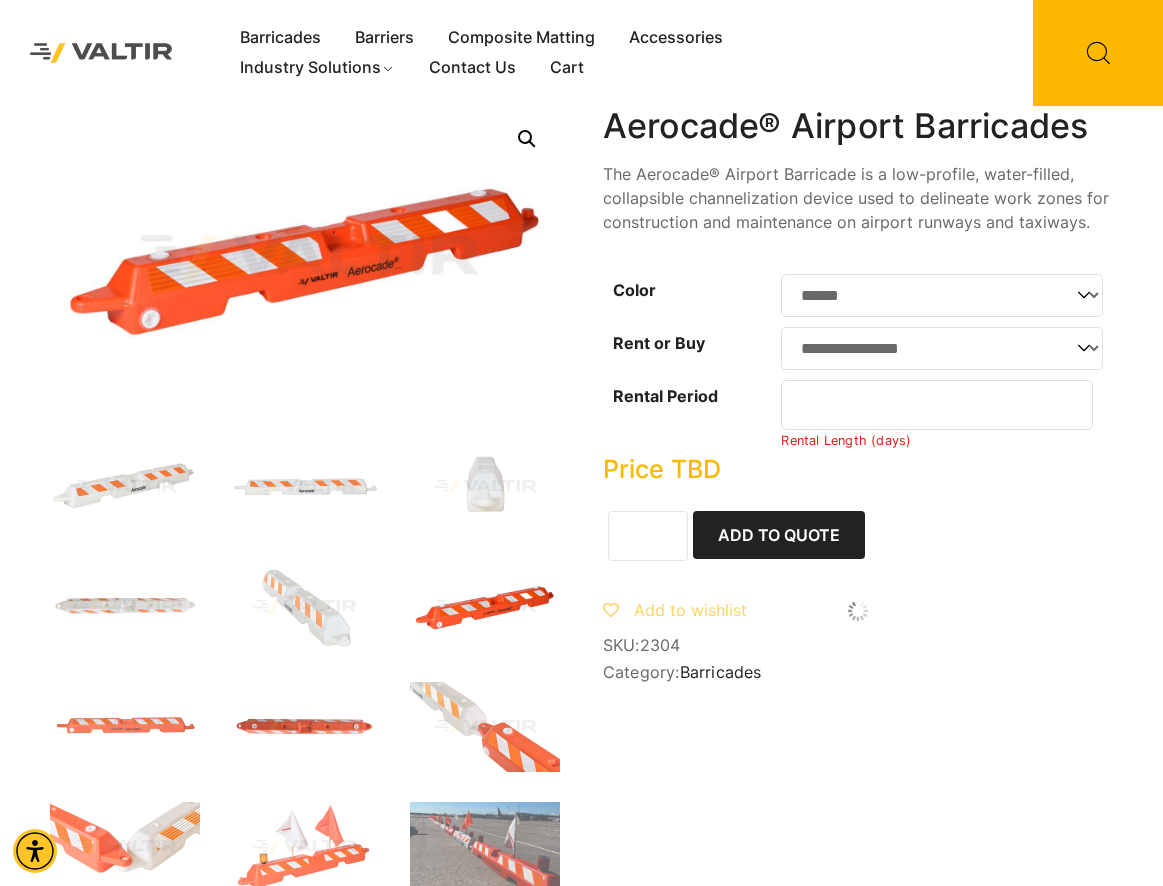 click on "**" 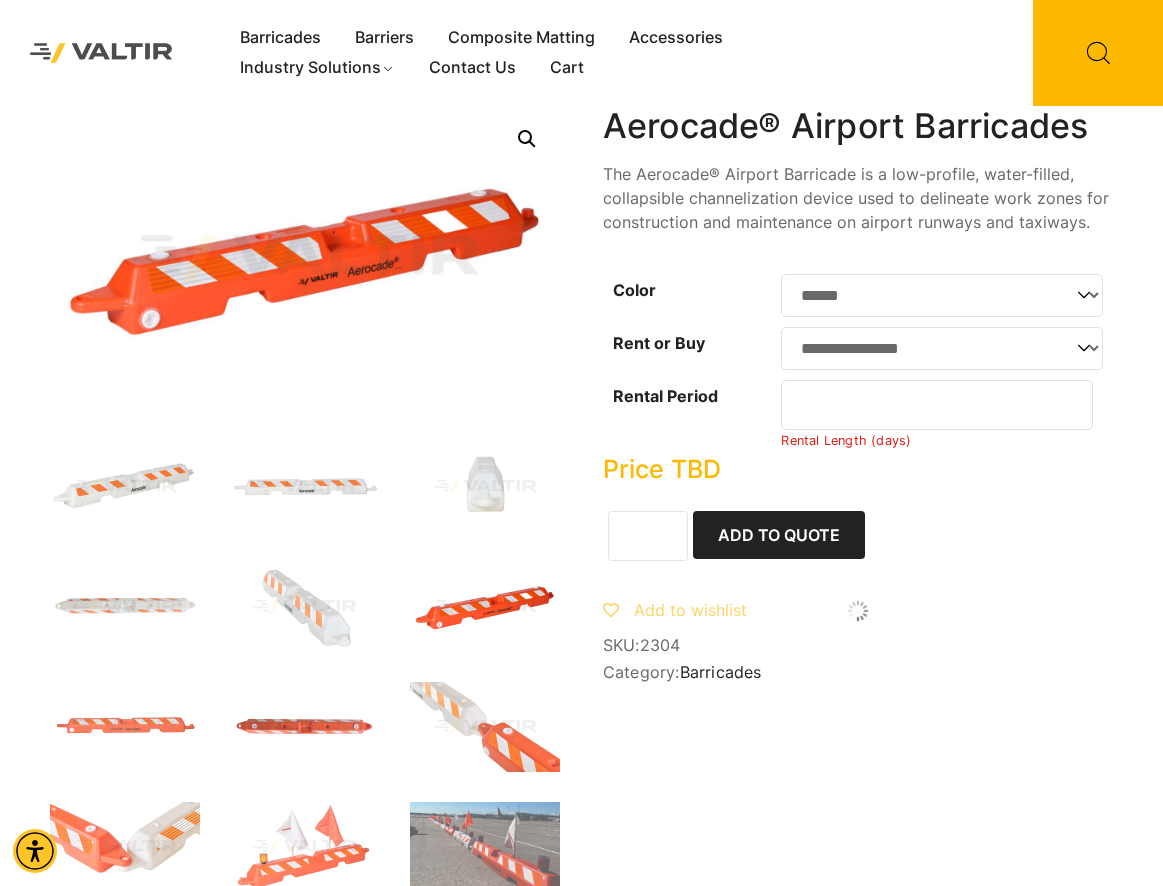 click on "**" 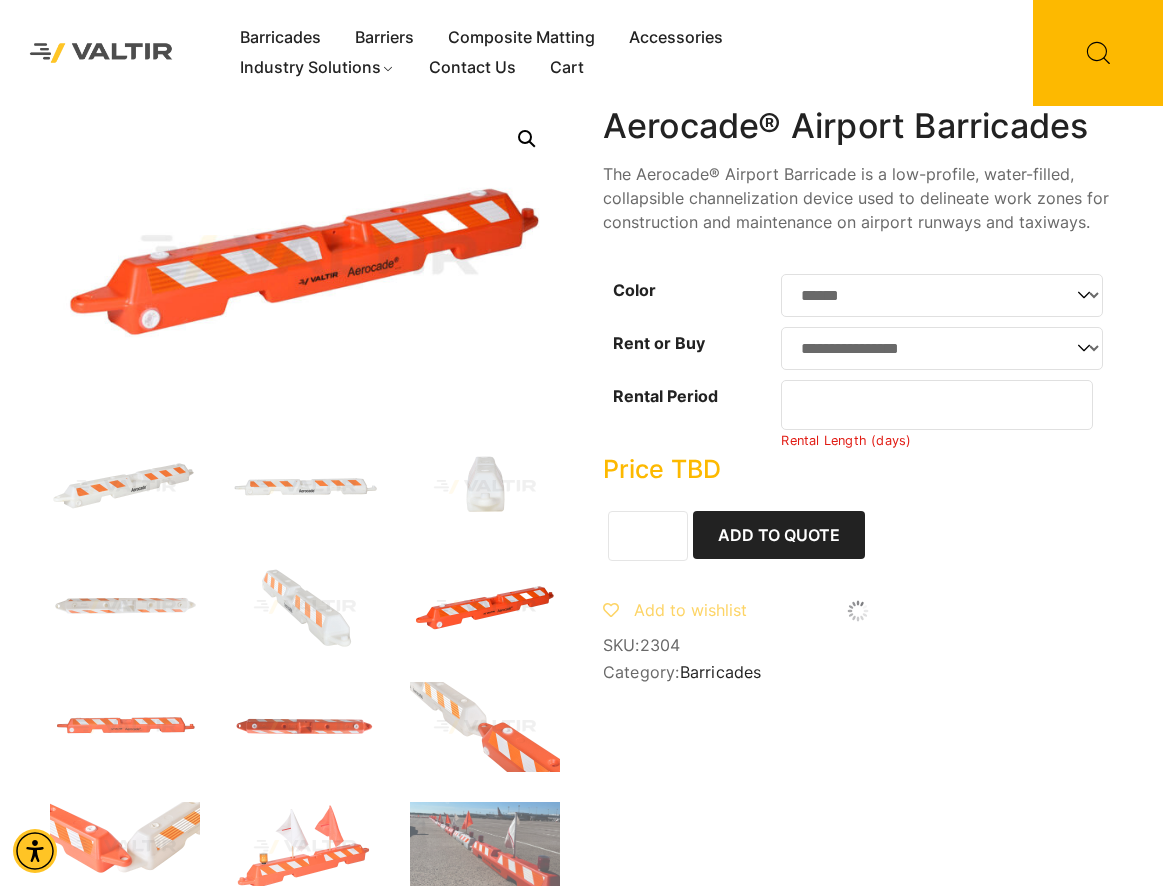 click on "**" 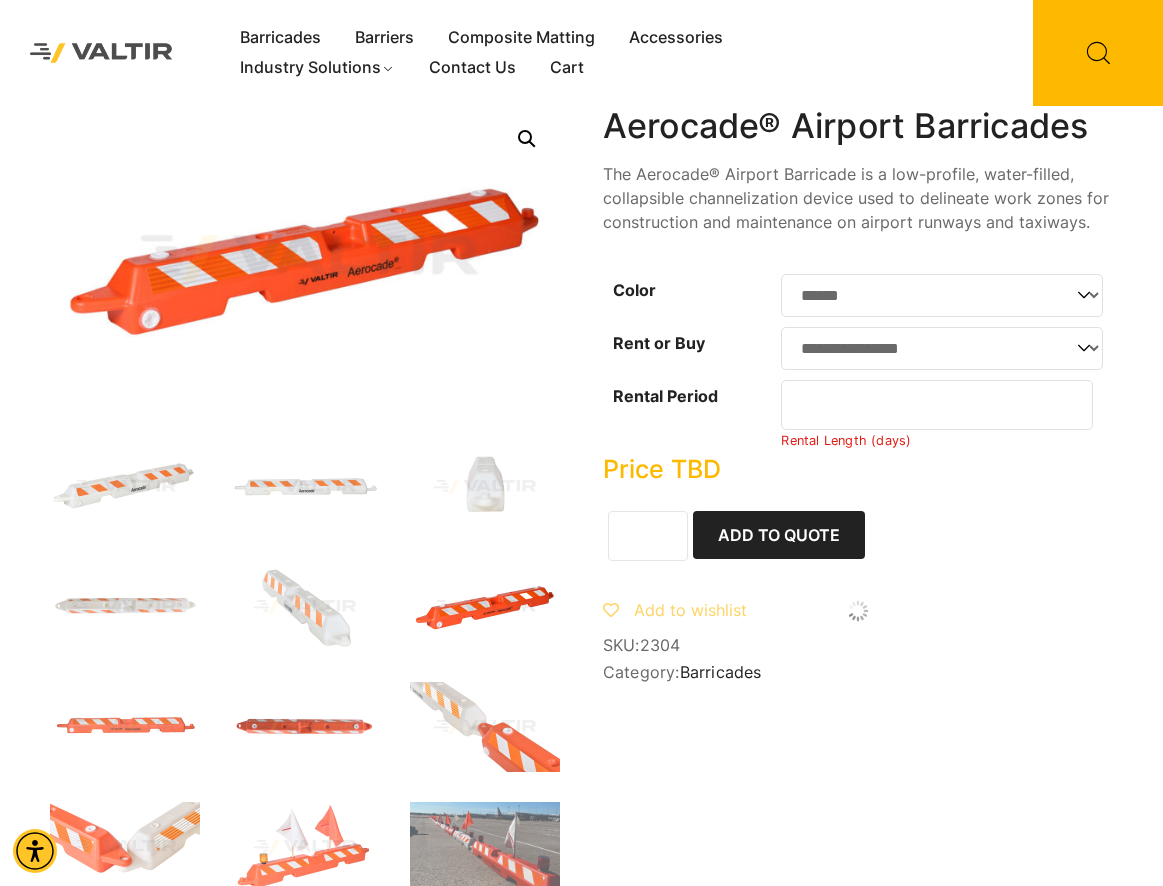 click on "**" 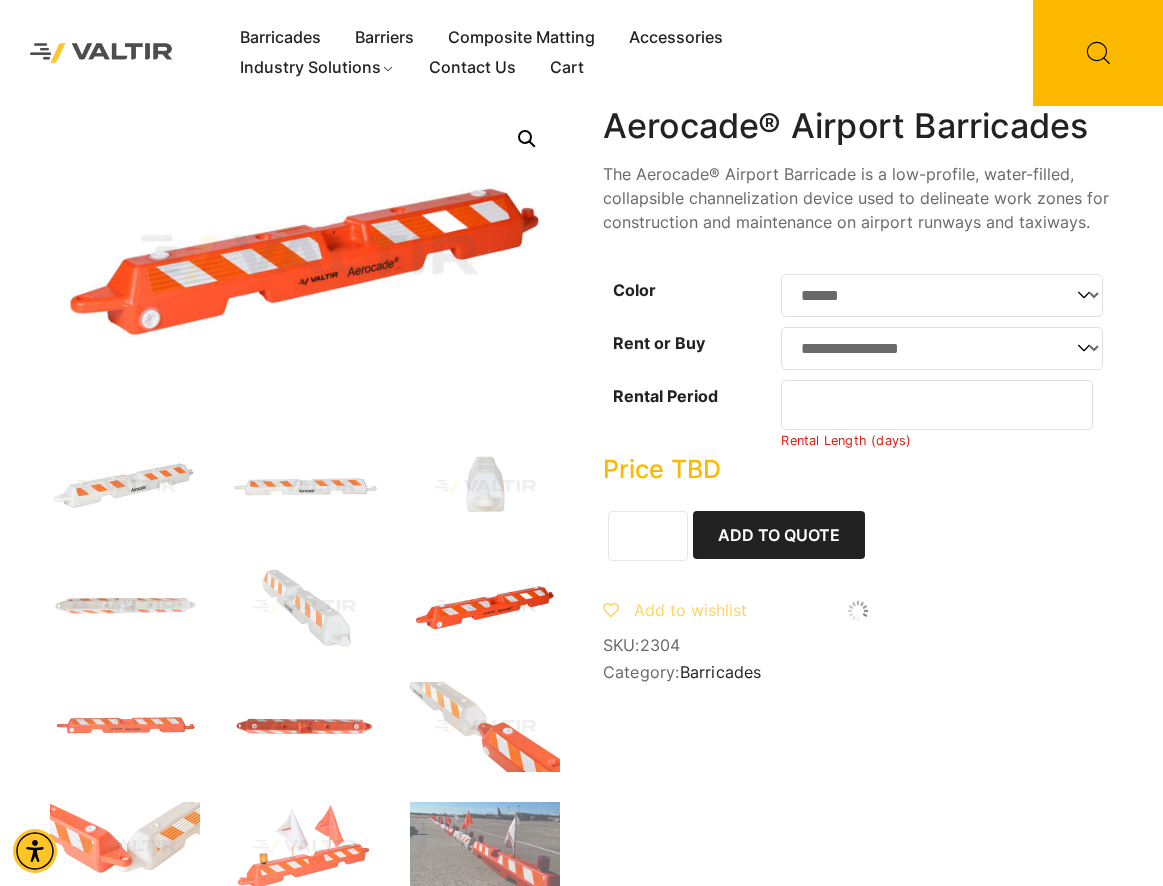 type on "**" 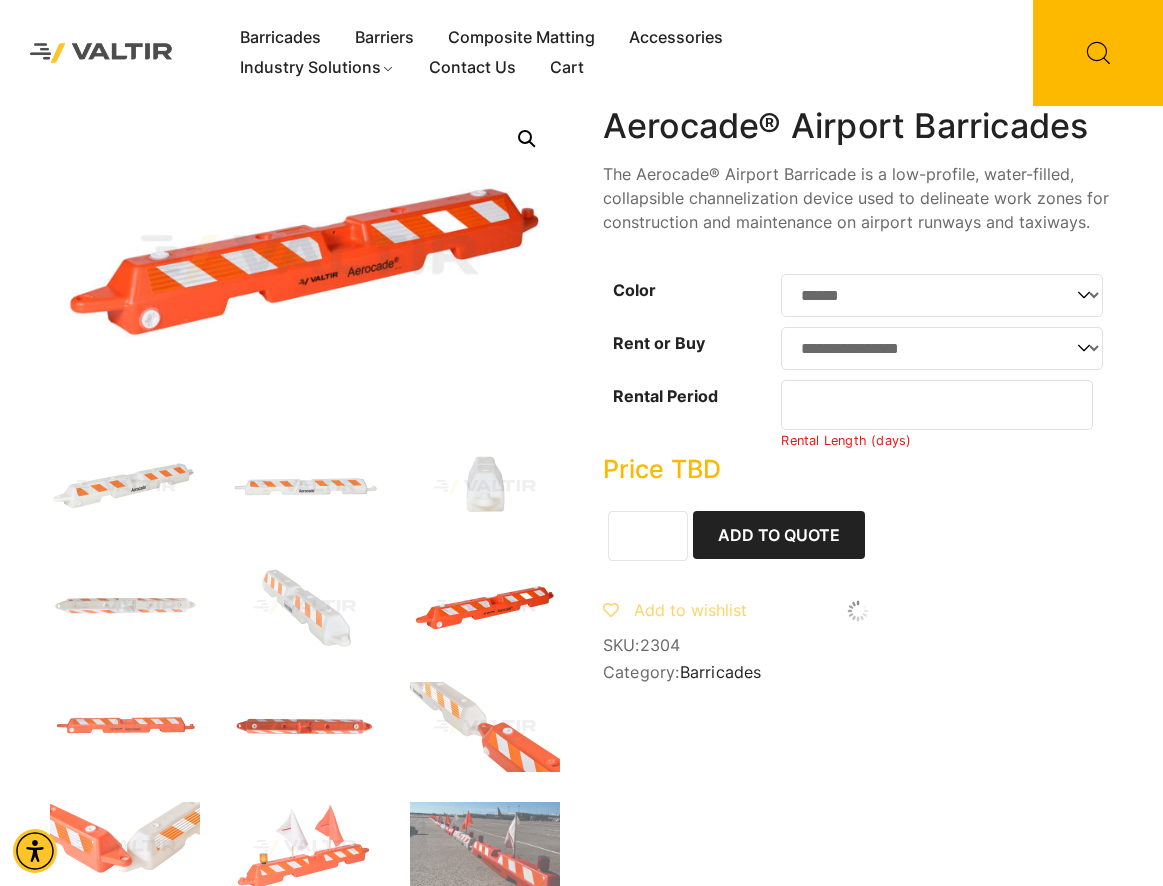 click on "**" 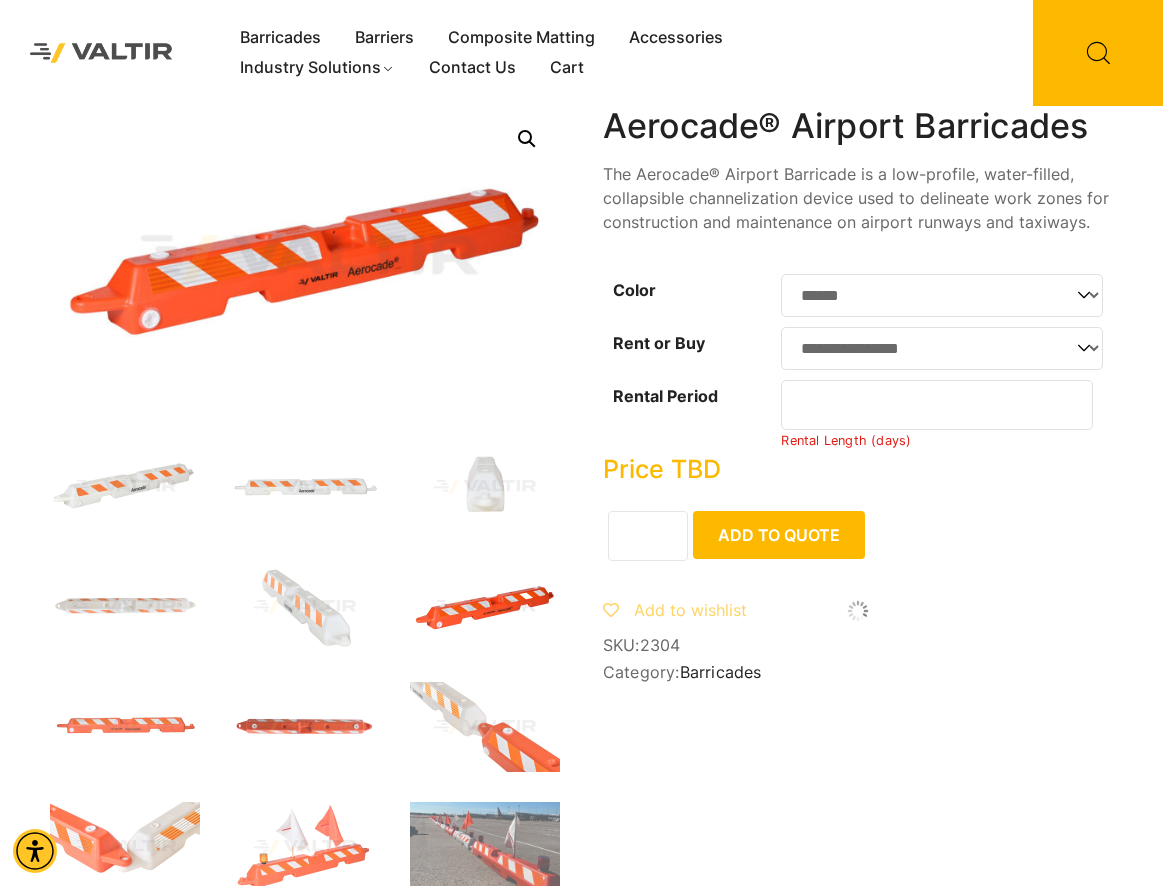 drag, startPoint x: 793, startPoint y: 539, endPoint x: 804, endPoint y: 542, distance: 11.401754 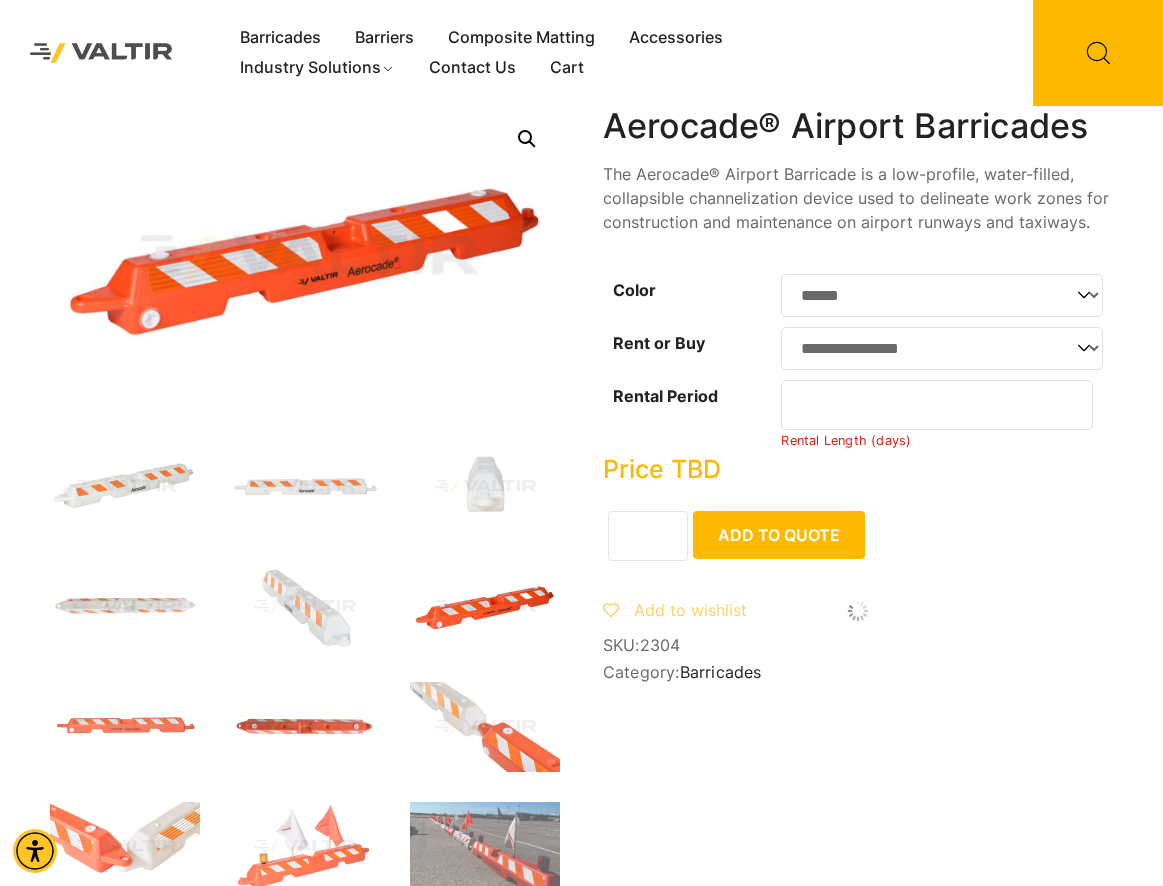 click on "Add to Quote" 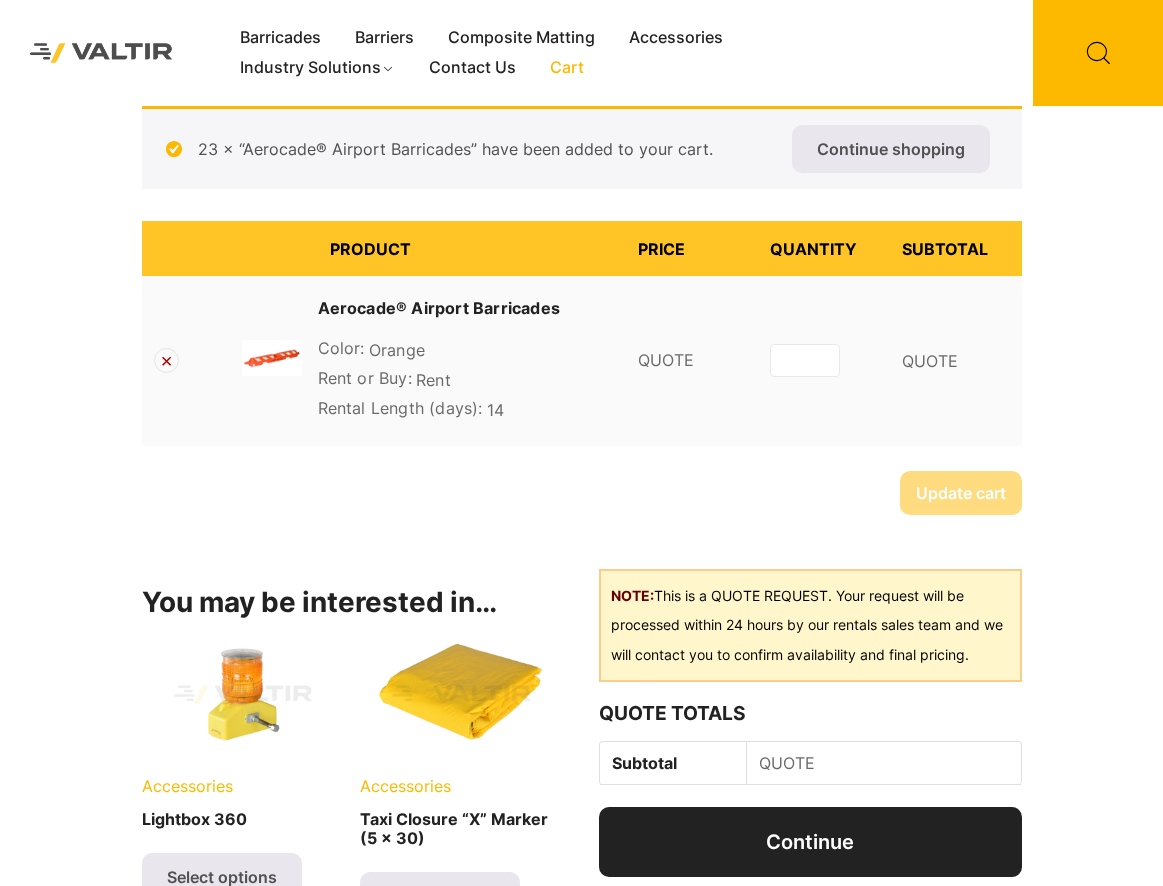 scroll, scrollTop: 0, scrollLeft: 0, axis: both 